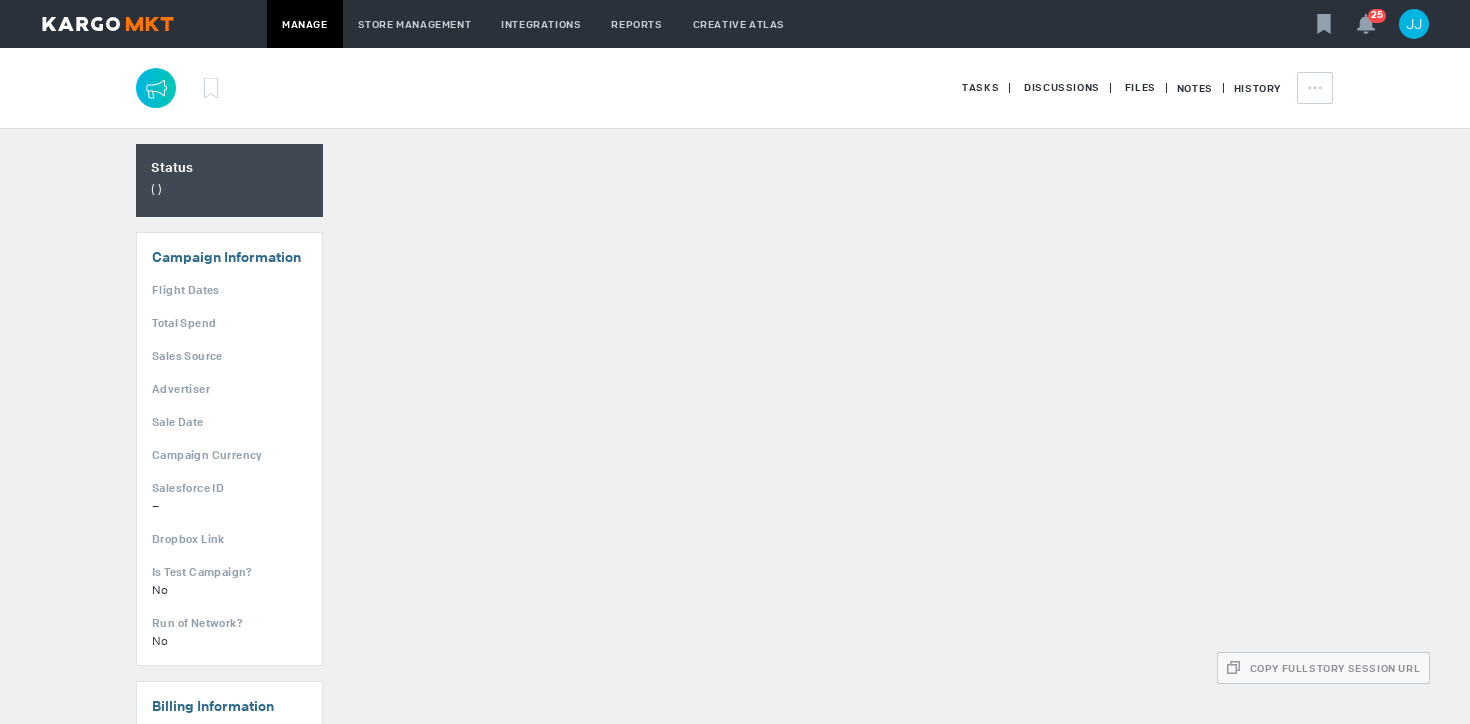 scroll, scrollTop: 0, scrollLeft: 0, axis: both 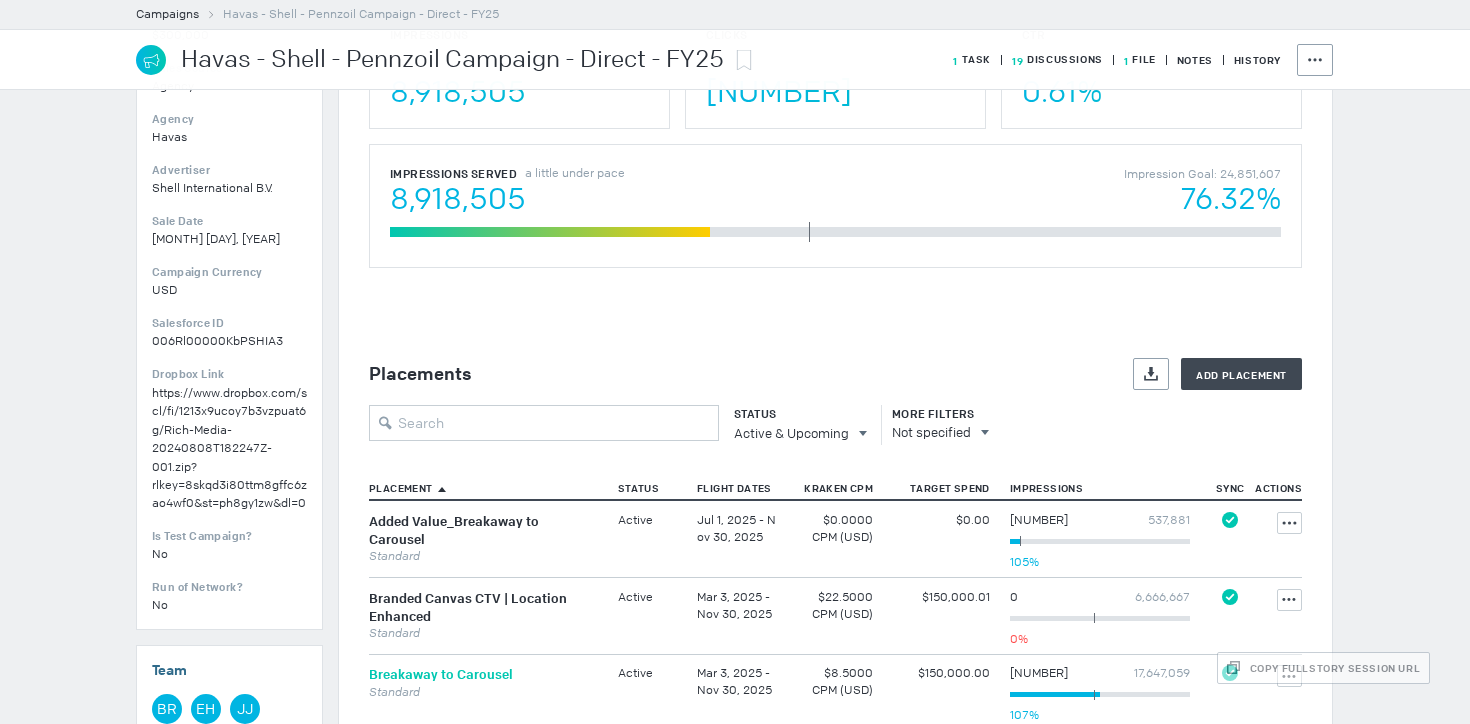 click on "Breakaway to Carousel" at bounding box center [441, 675] 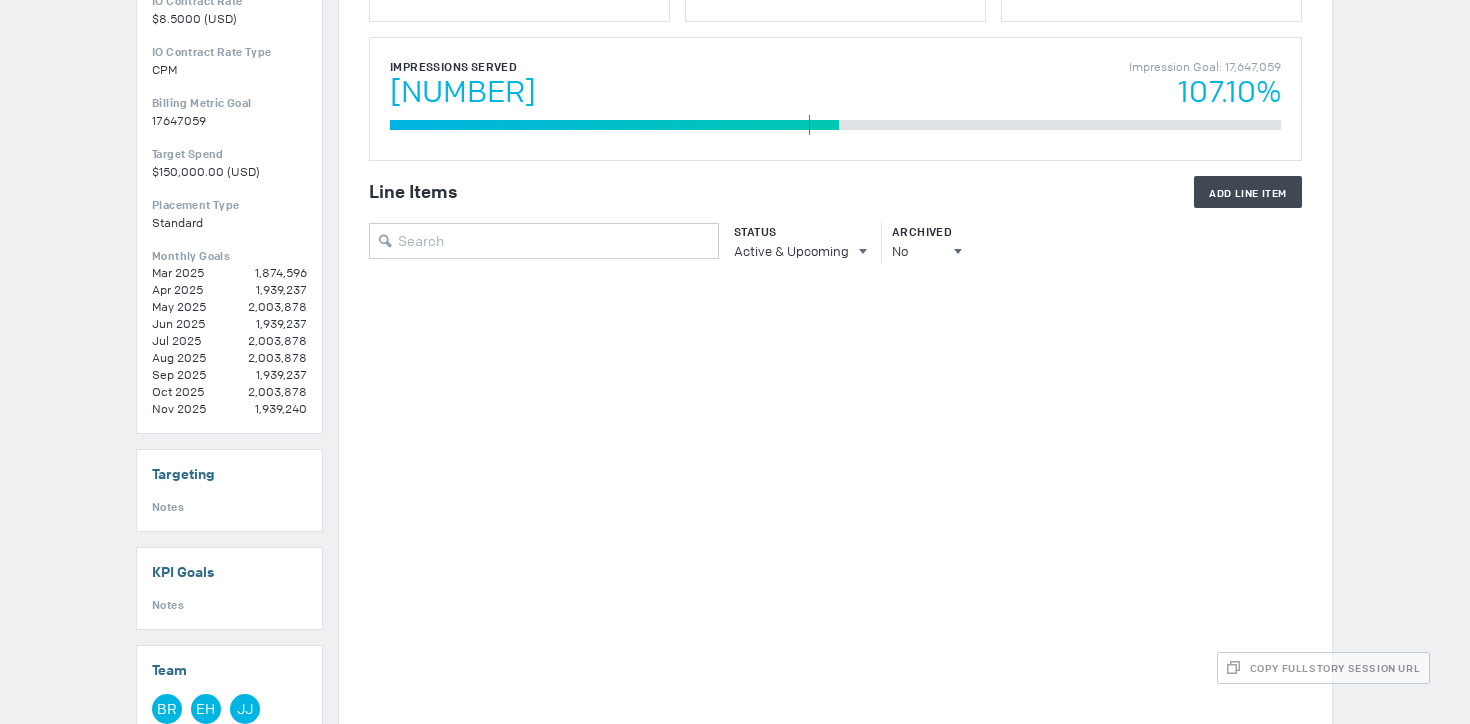 scroll, scrollTop: 0, scrollLeft: 0, axis: both 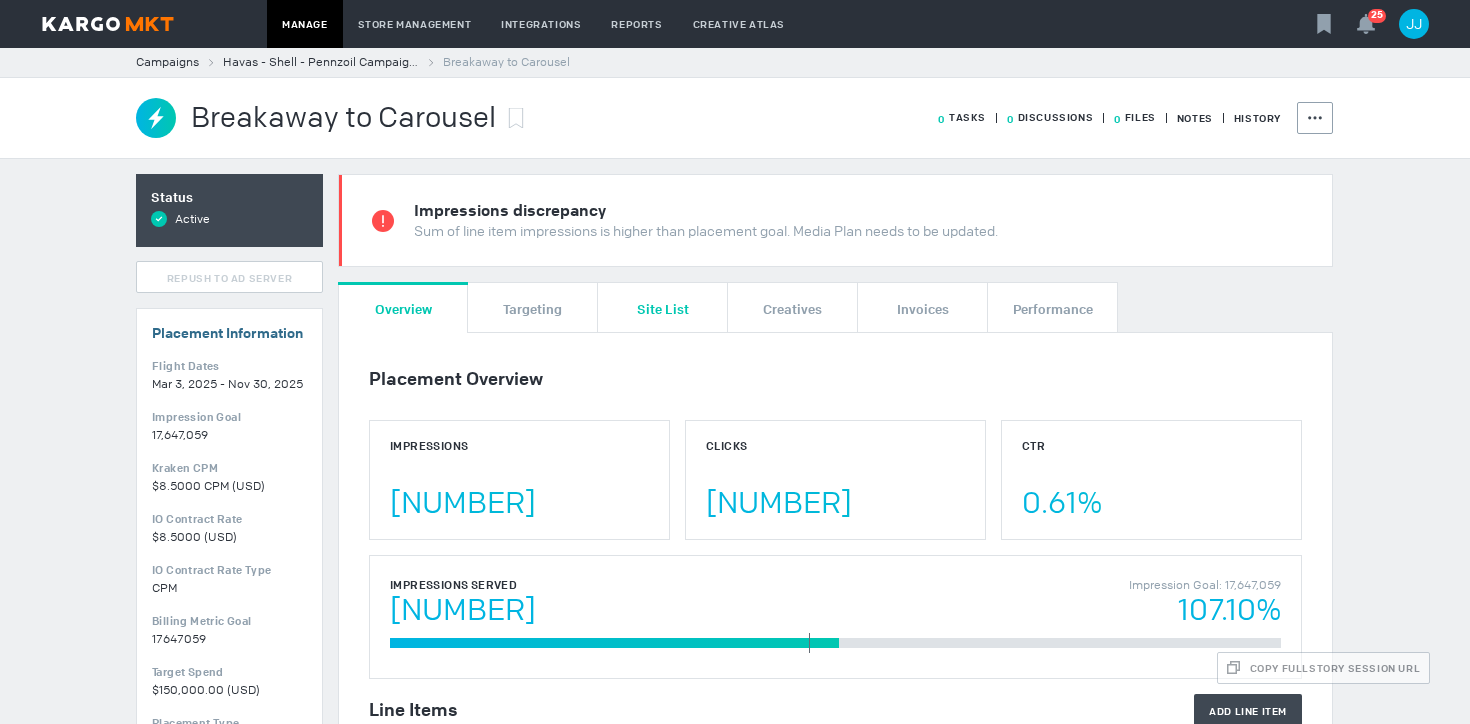 click on "Site List" at bounding box center (663, 307) 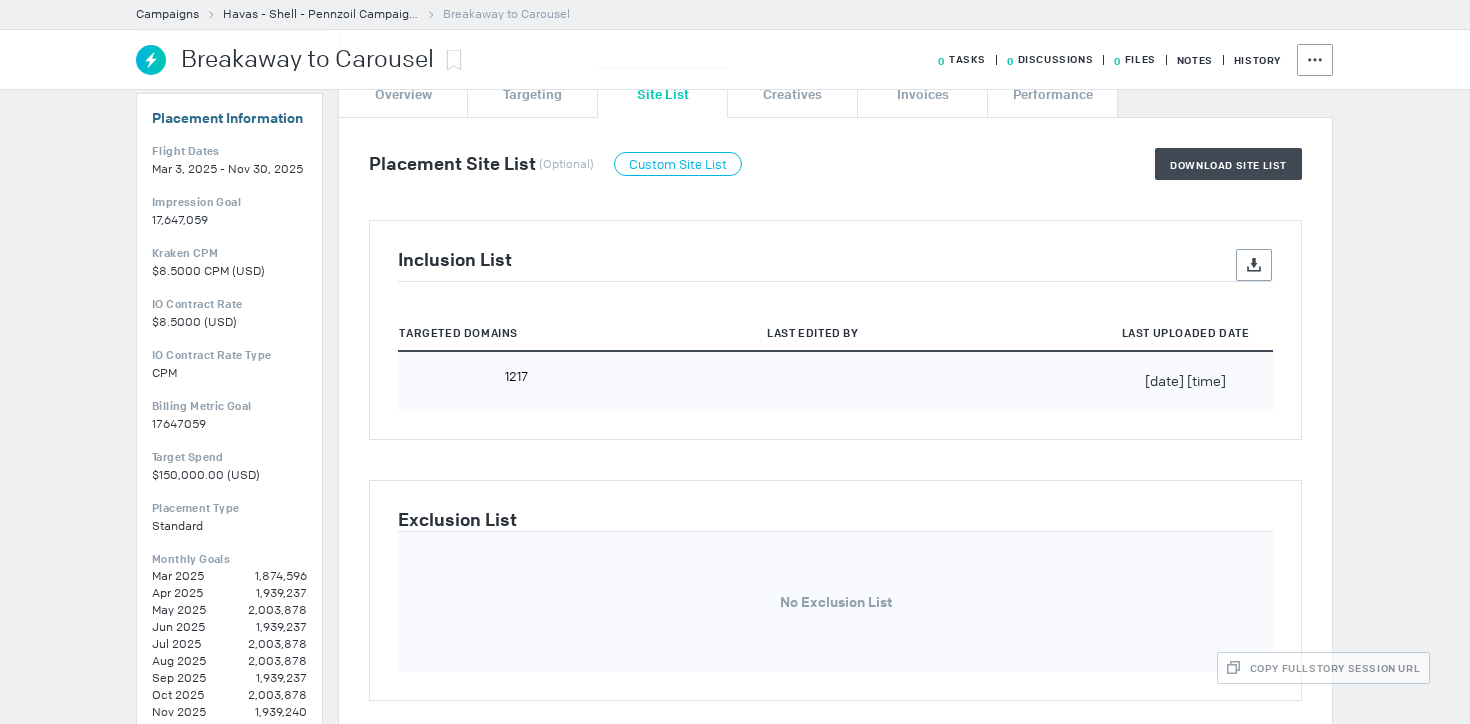 scroll, scrollTop: 0, scrollLeft: 0, axis: both 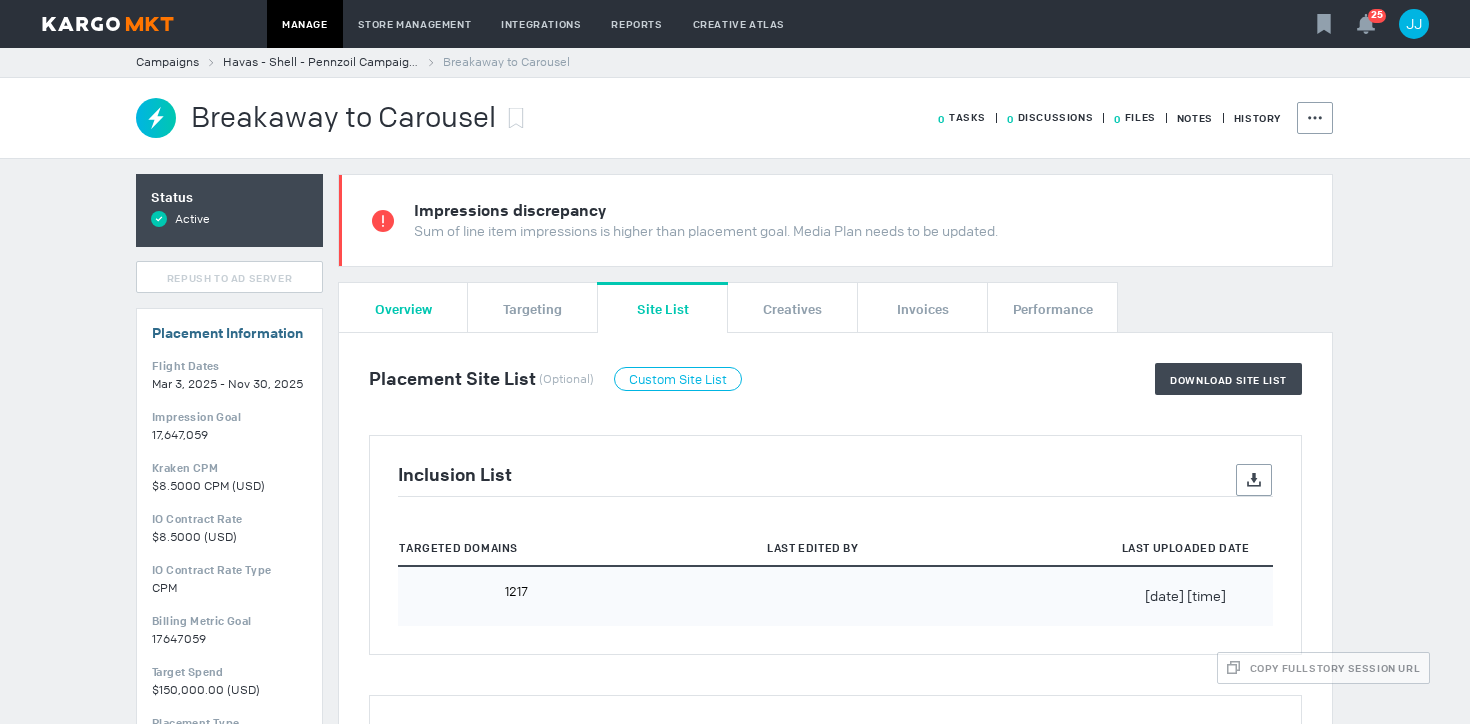 click on "Overview" at bounding box center [403, 307] 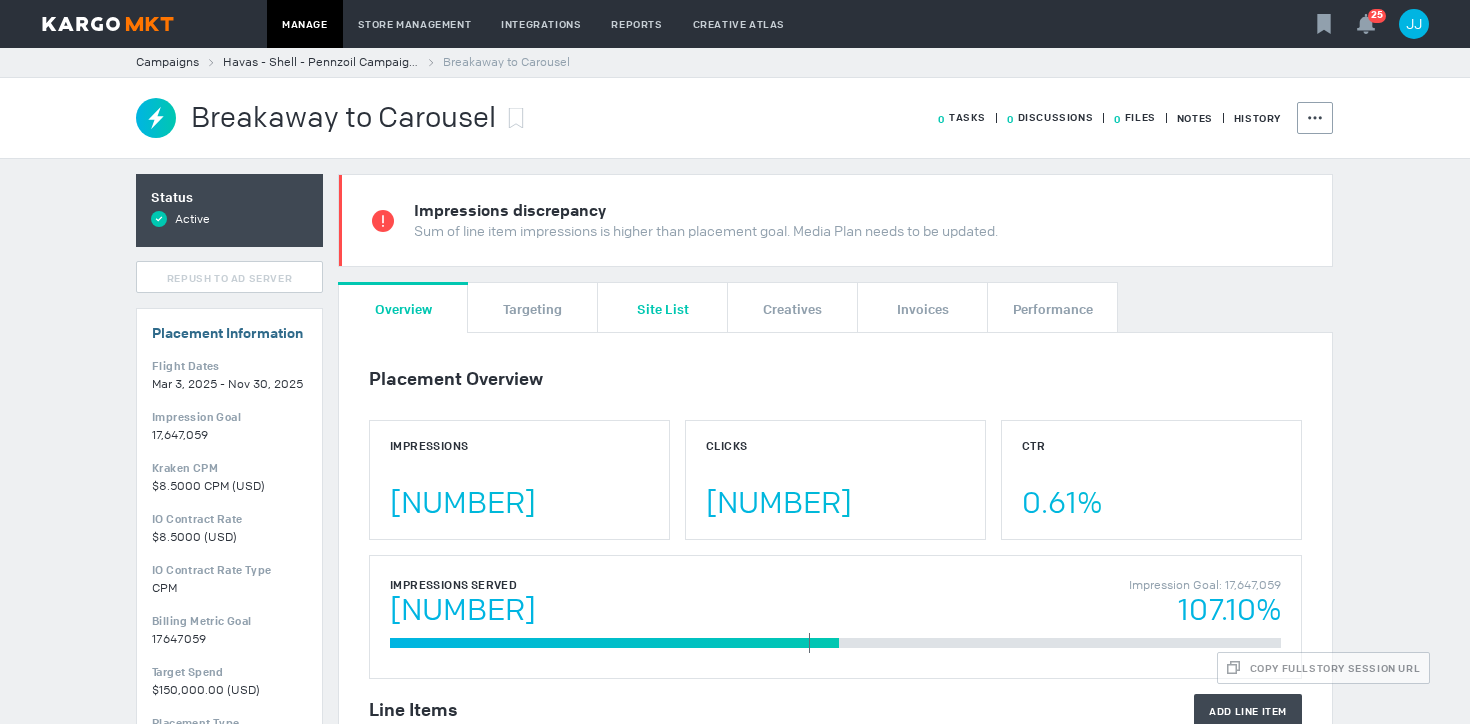 click on "Site List" at bounding box center [663, 308] 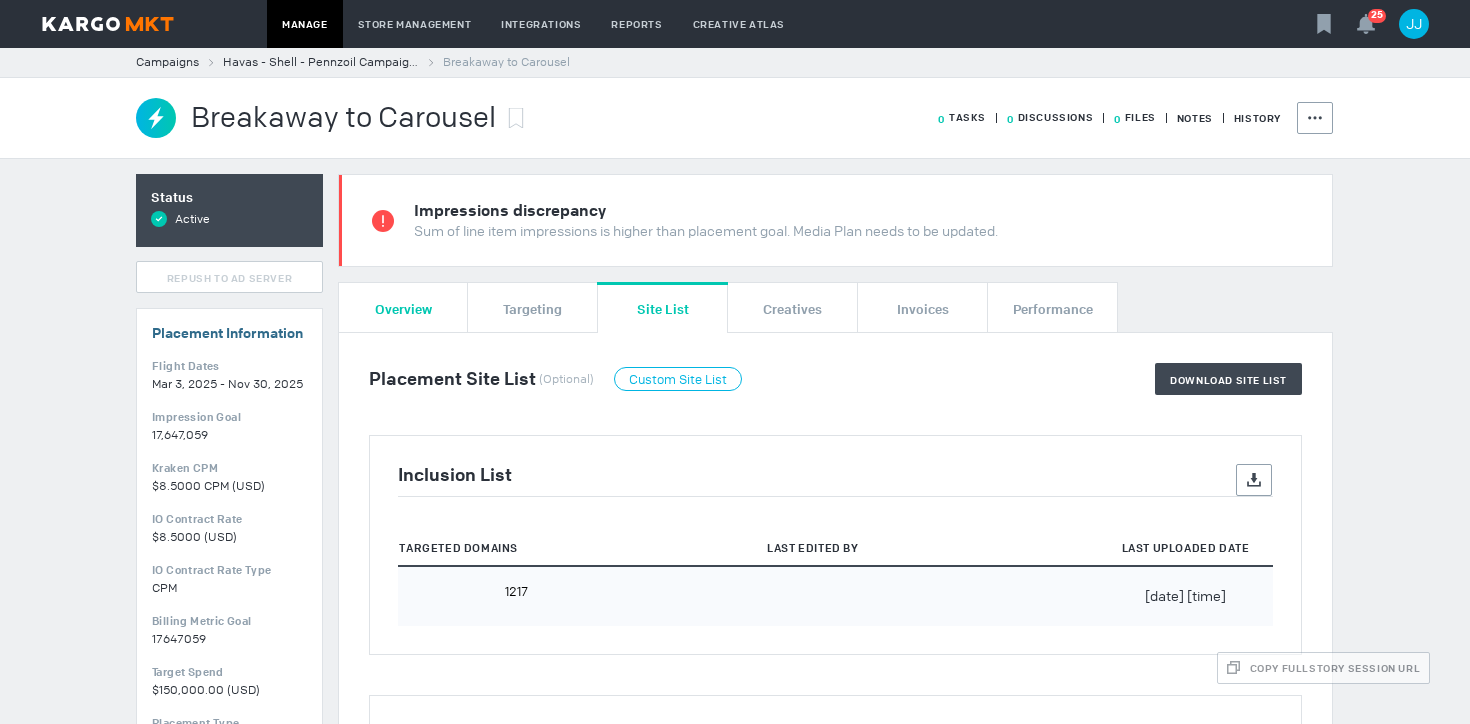 click on "Overview" at bounding box center (403, 308) 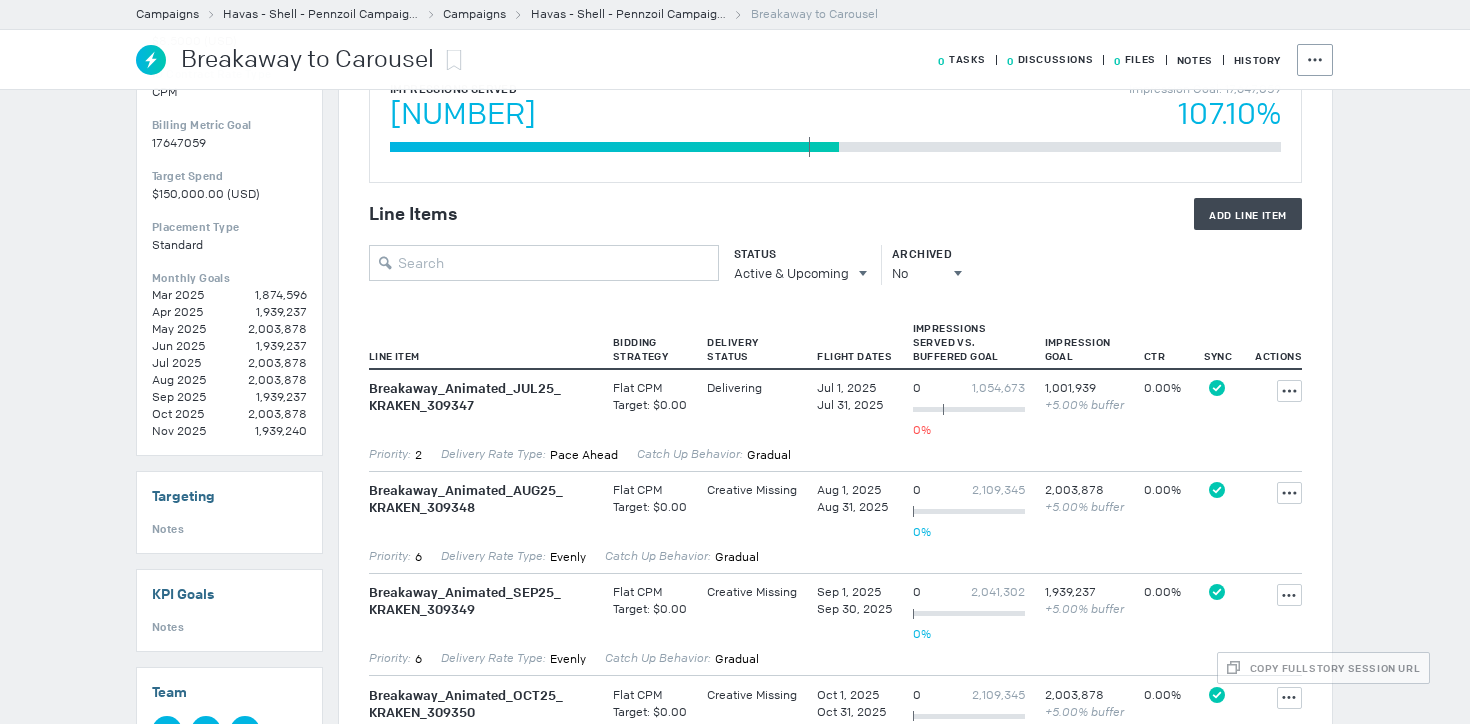 scroll, scrollTop: 507, scrollLeft: 0, axis: vertical 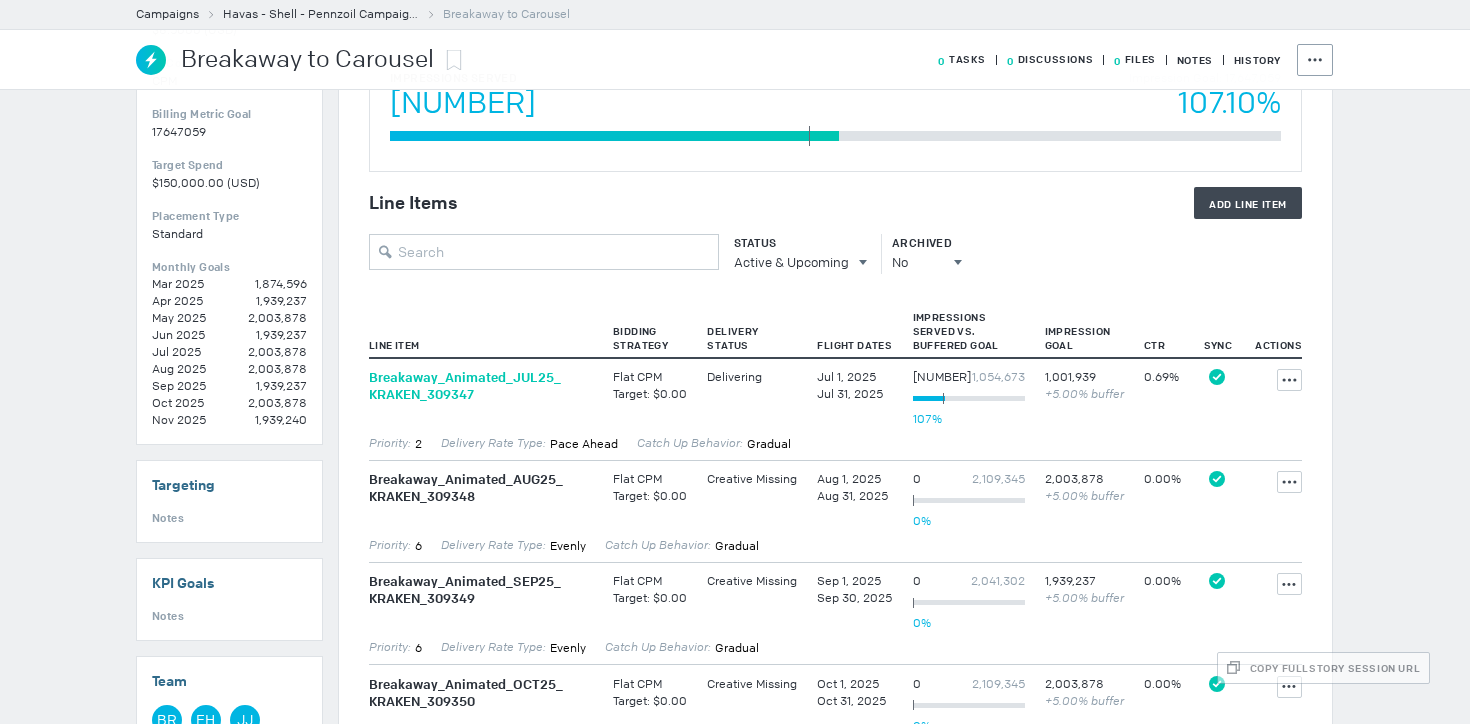 click on "Breakaway_ Animated_ JUL25_ KRAKEN_ [NUMBER]" at bounding box center (481, 386) 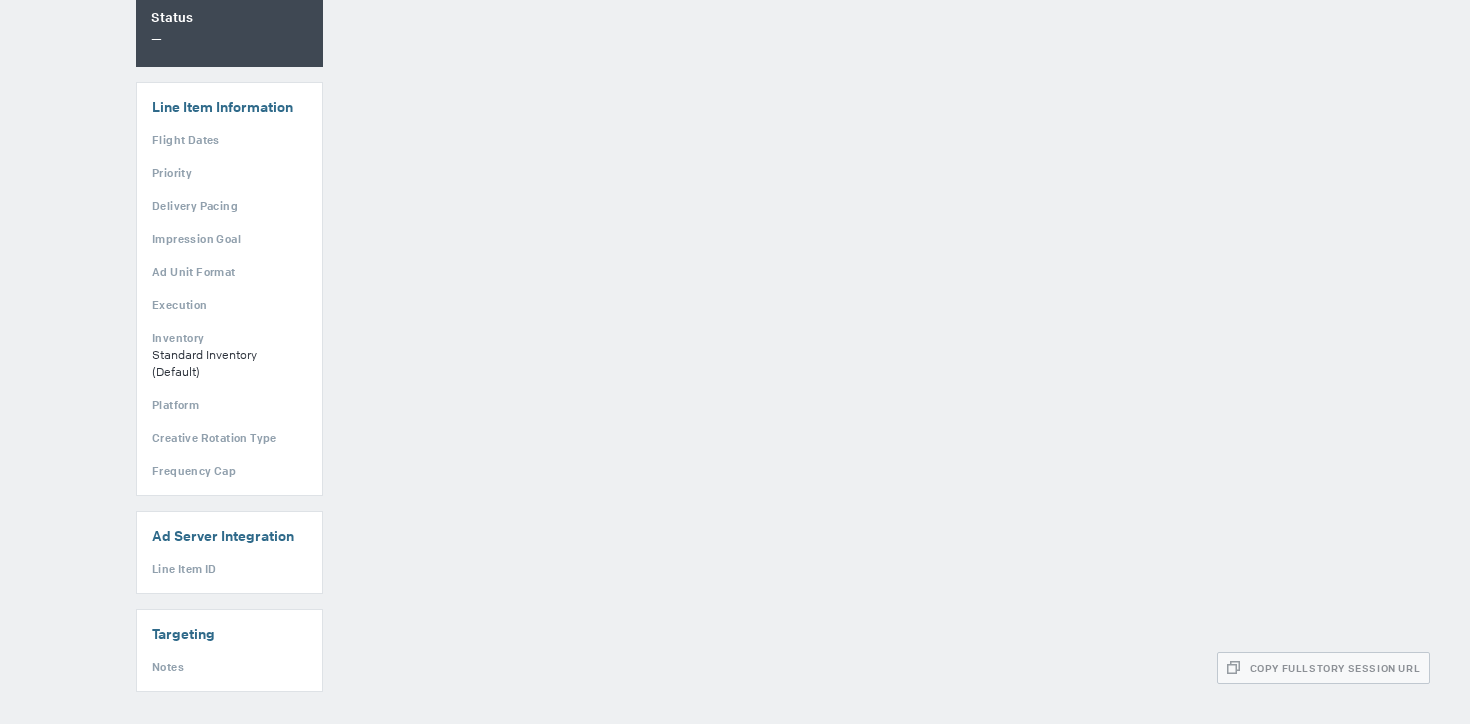scroll, scrollTop: 0, scrollLeft: 0, axis: both 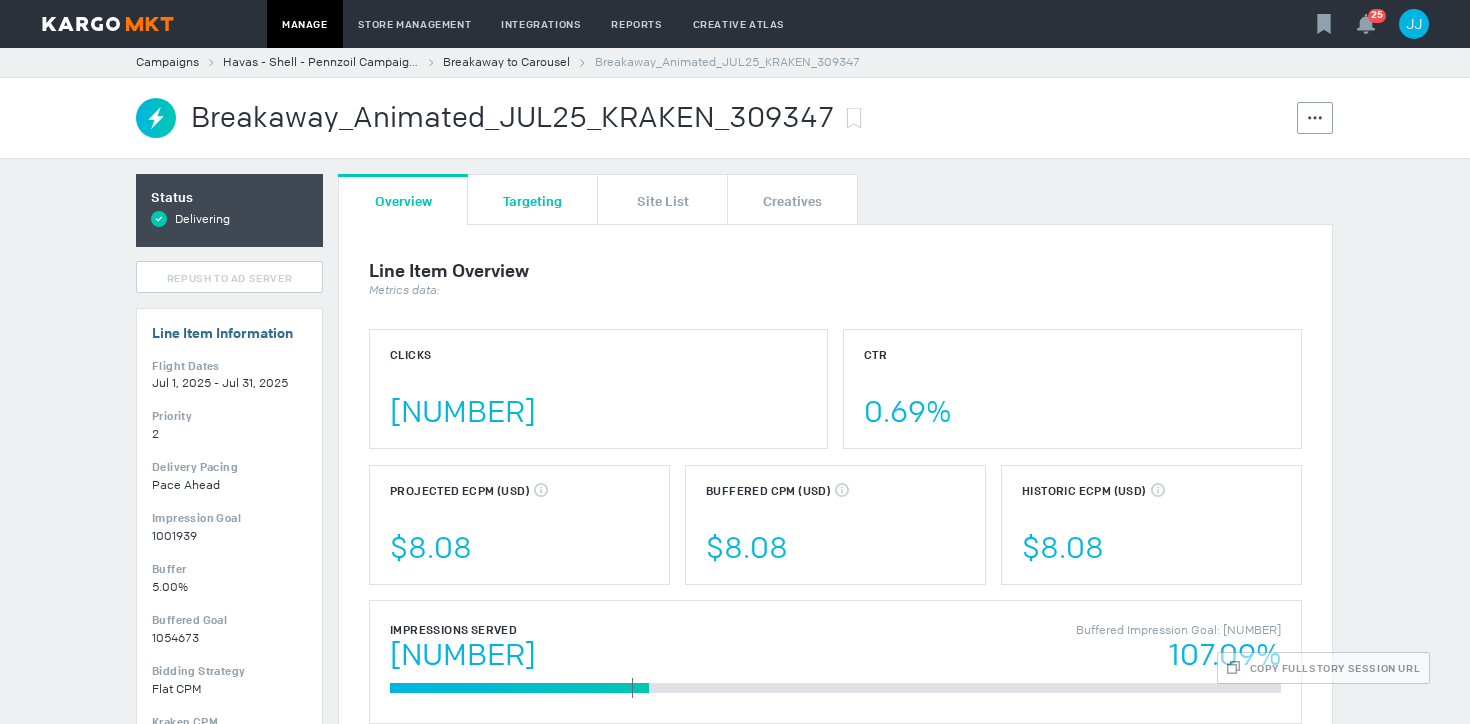click on "Targeting" at bounding box center [532, 200] 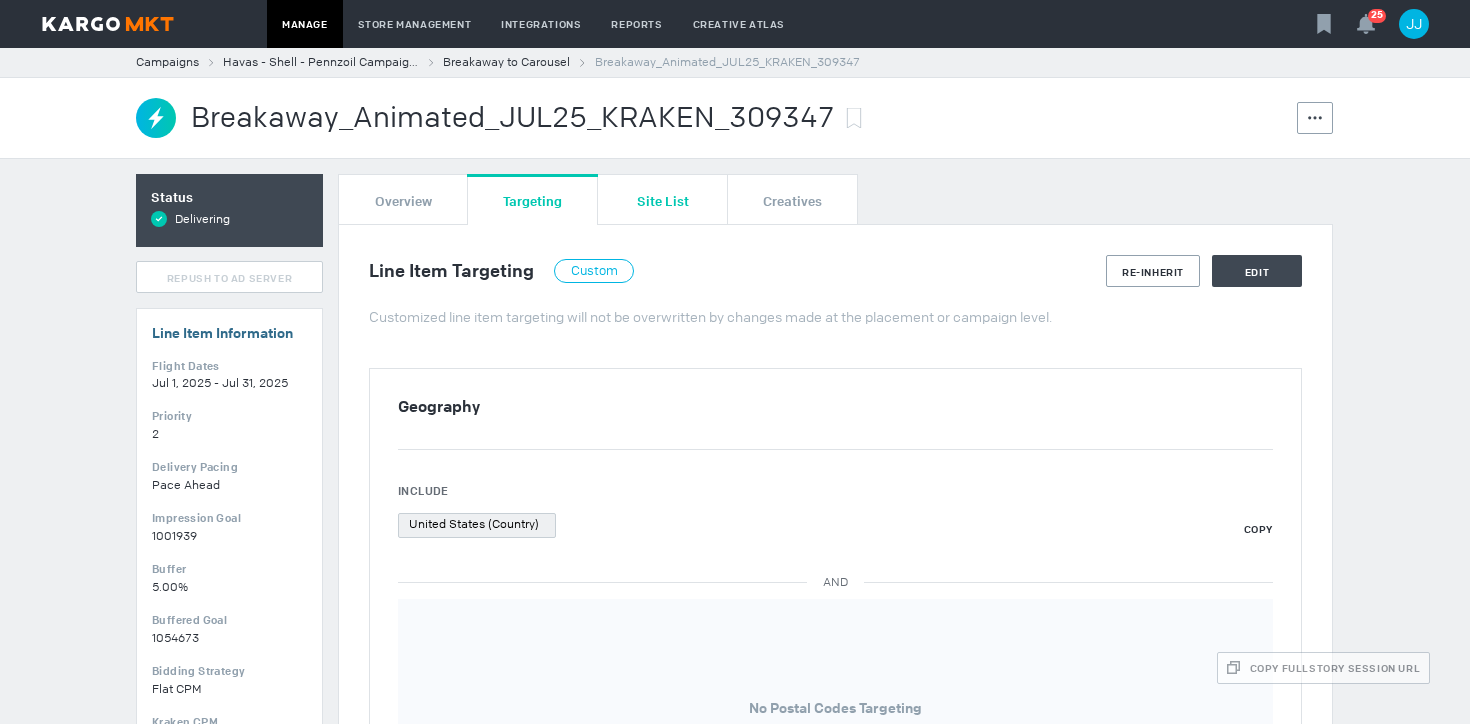 click on "Site List" at bounding box center (663, 200) 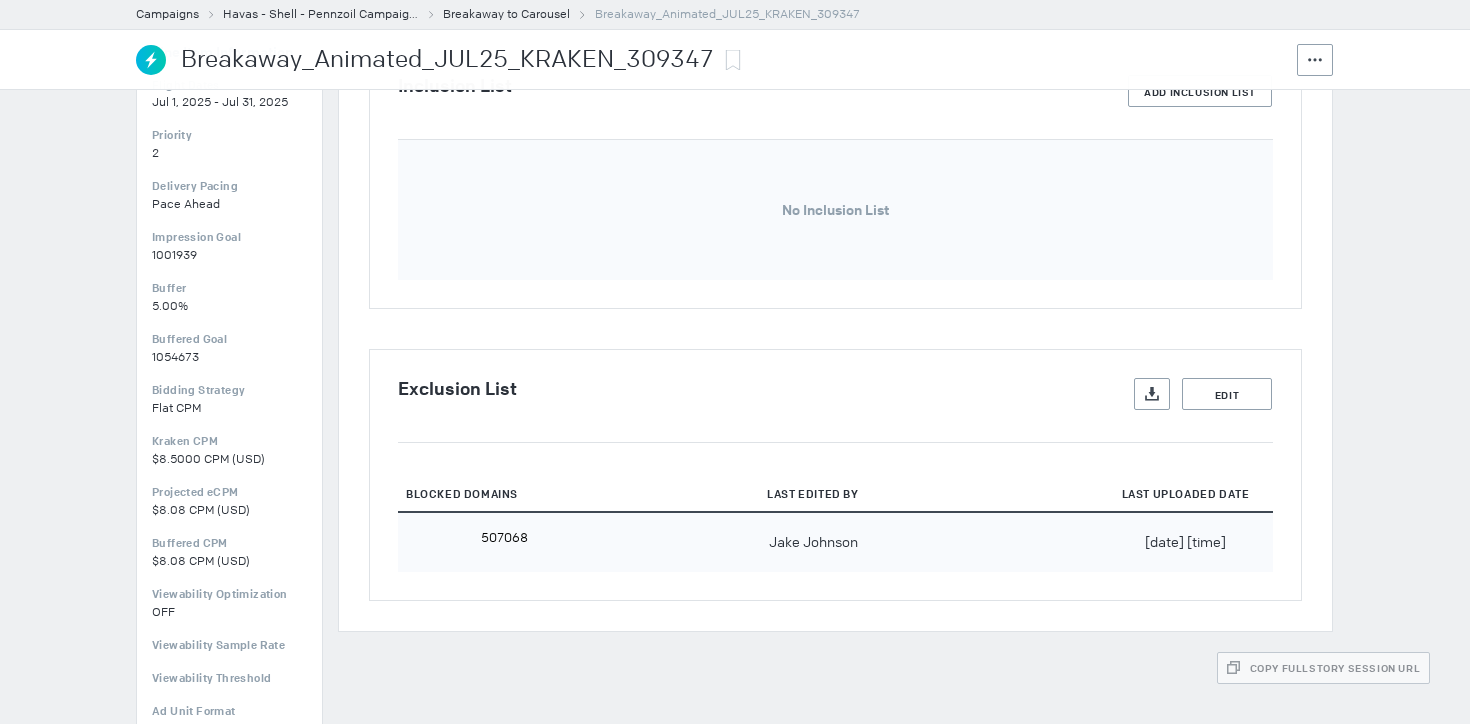 scroll, scrollTop: 293, scrollLeft: 0, axis: vertical 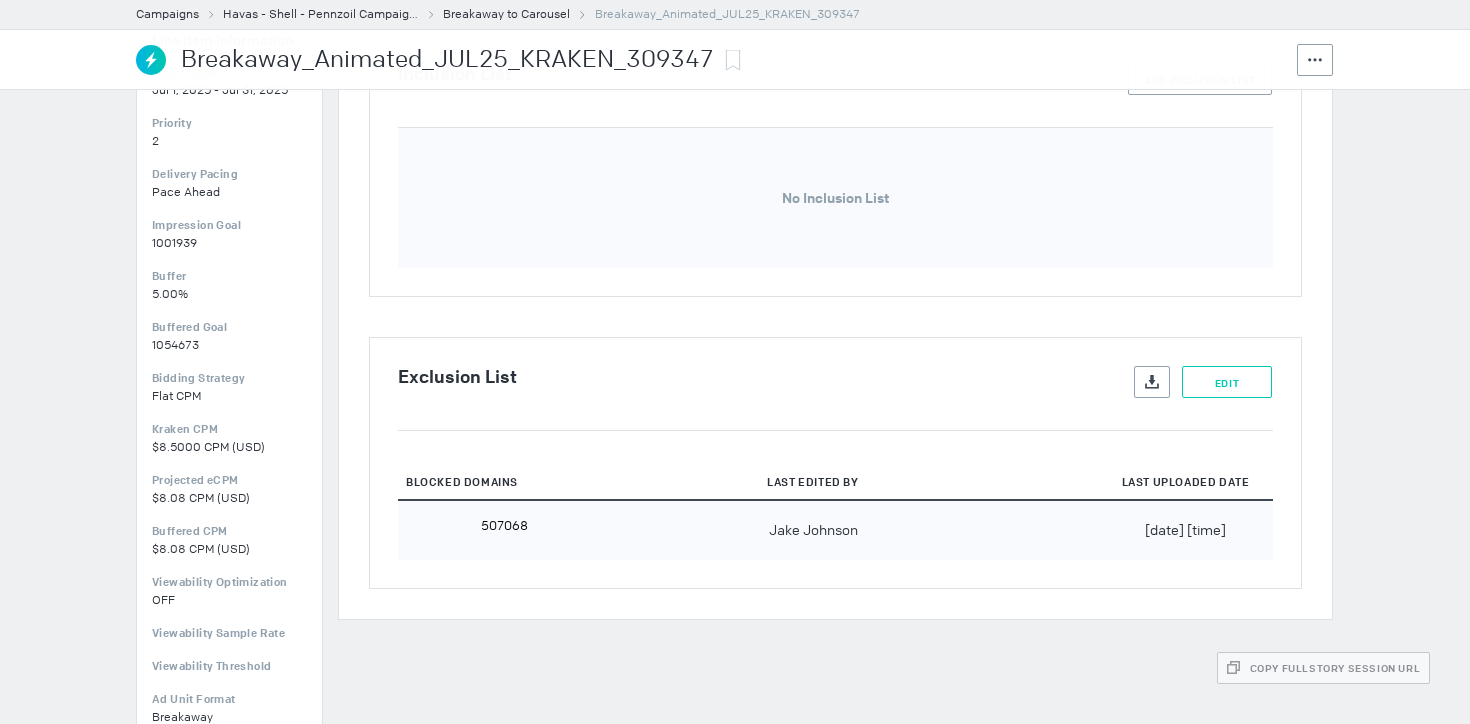 click on "Edit" at bounding box center (1227, 382) 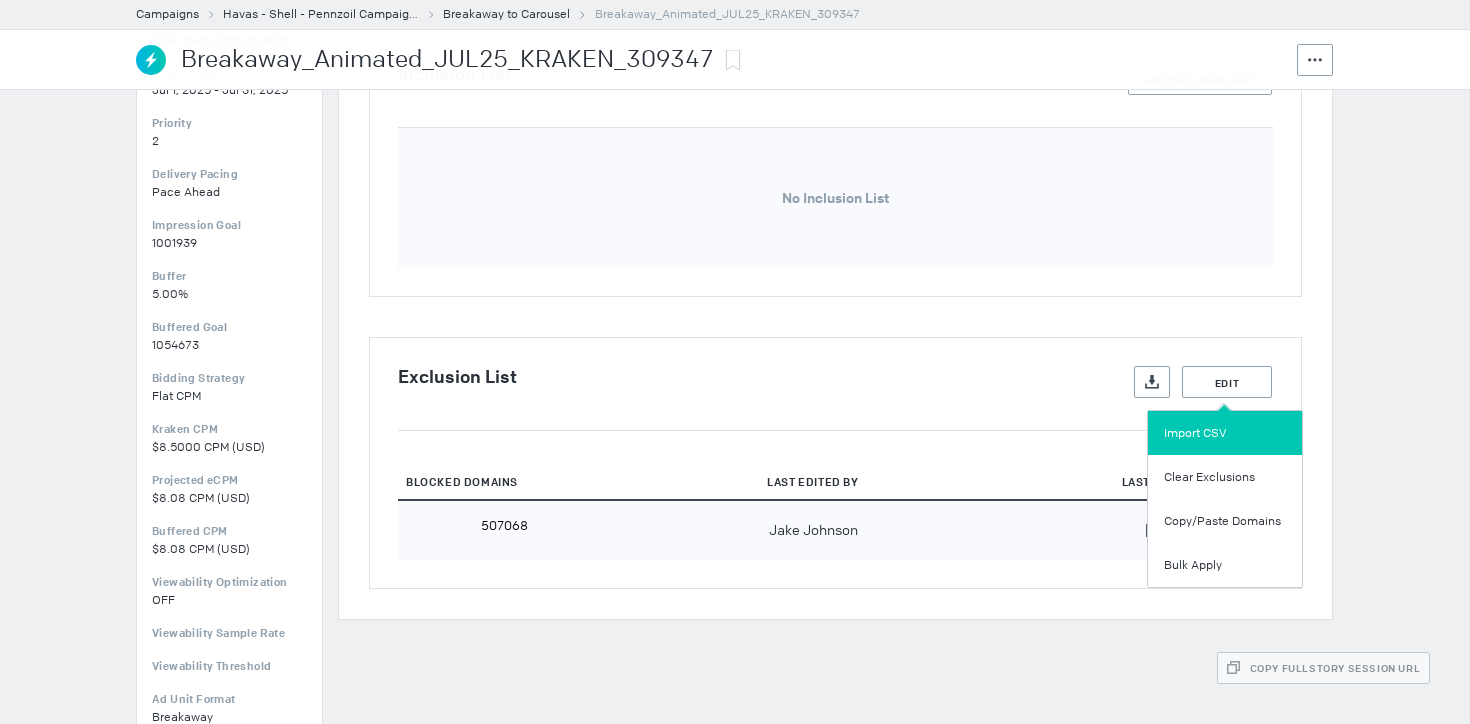 click on "Import CSV" at bounding box center [1225, 433] 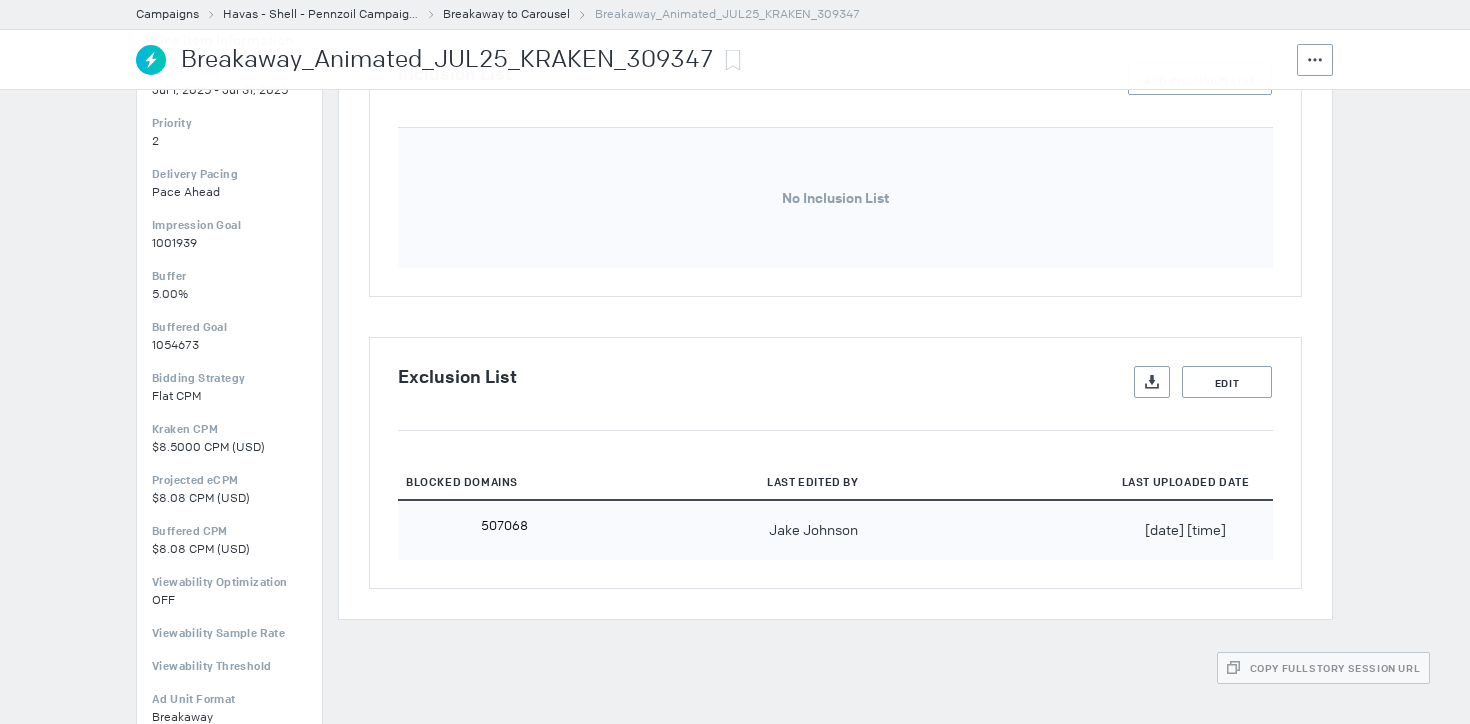 type on "C:\fakepath\Pennzoil Exclusions [VERSION].csv" 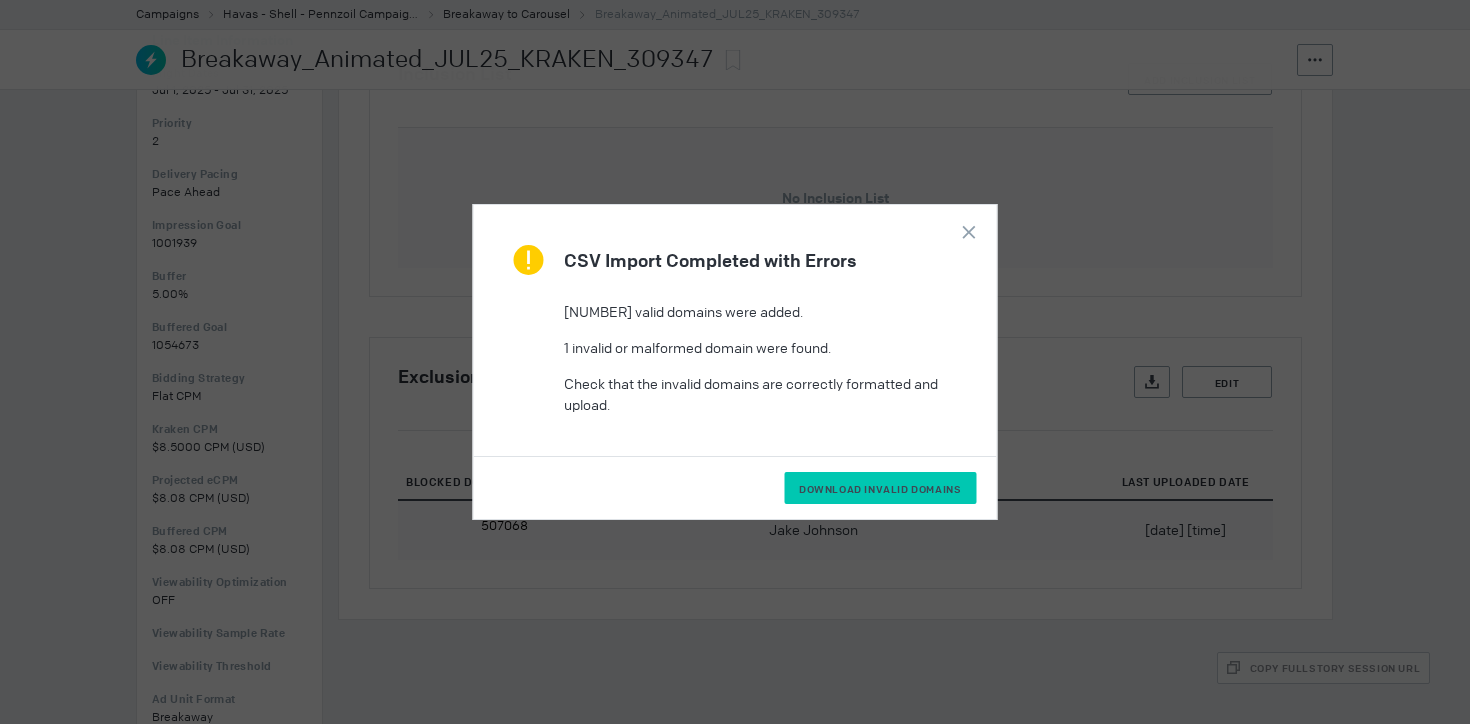 click on "Download Invalid Domains" at bounding box center [880, 489] 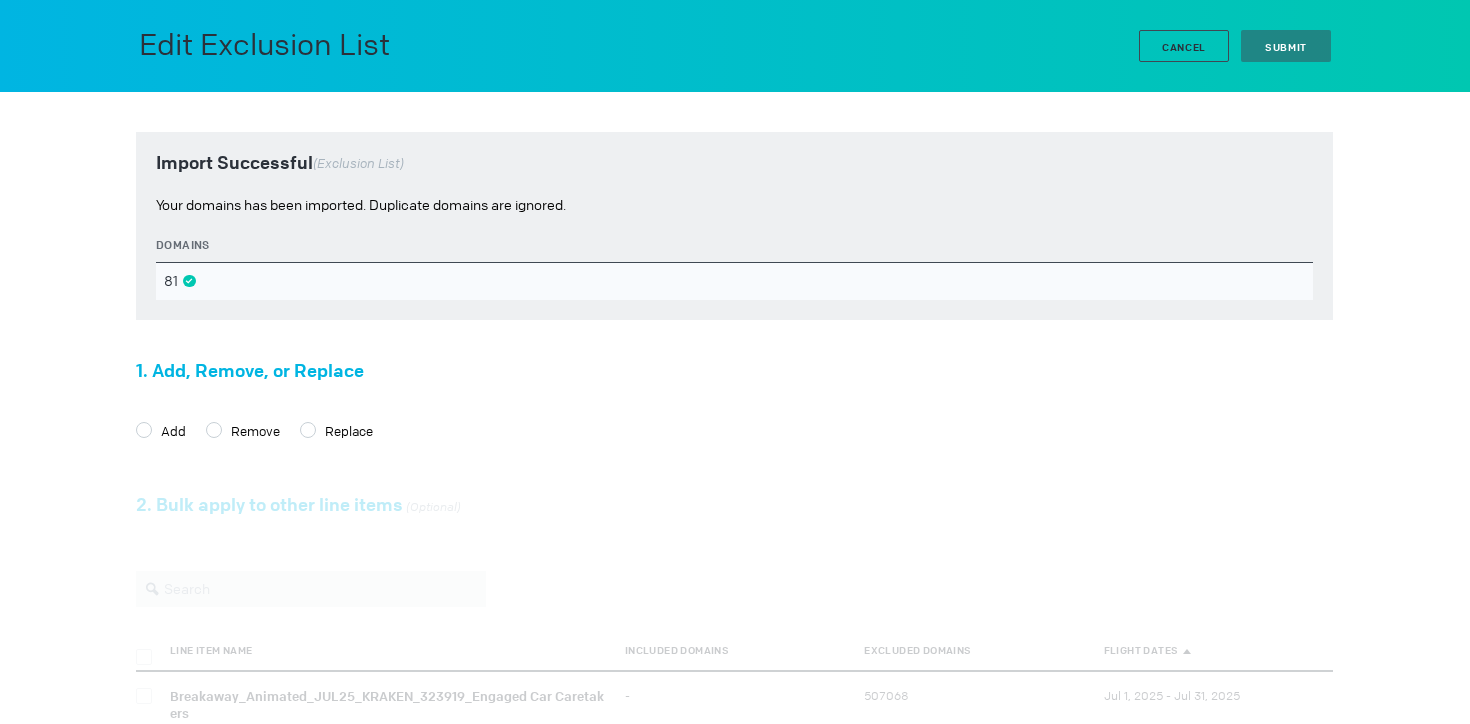 click on "Add" at bounding box center (171, 430) 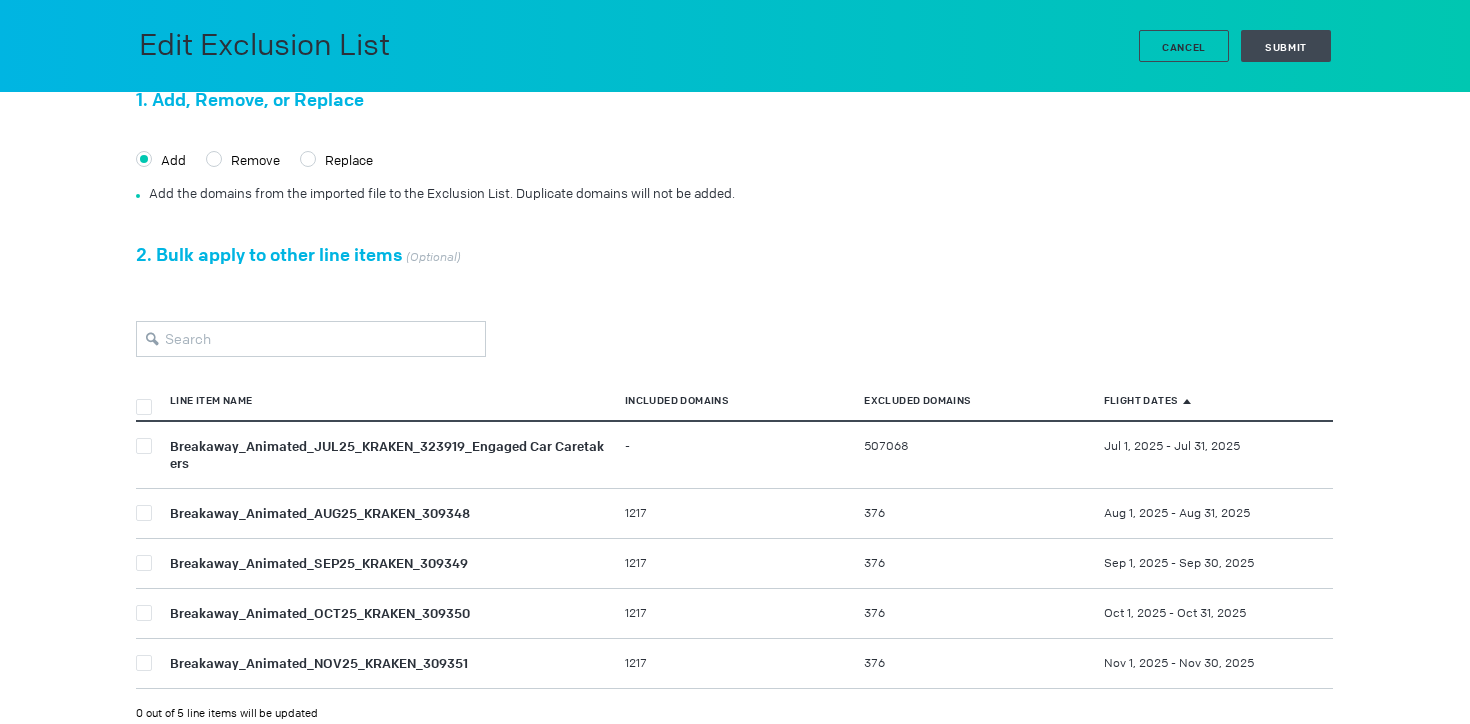 scroll, scrollTop: 298, scrollLeft: 0, axis: vertical 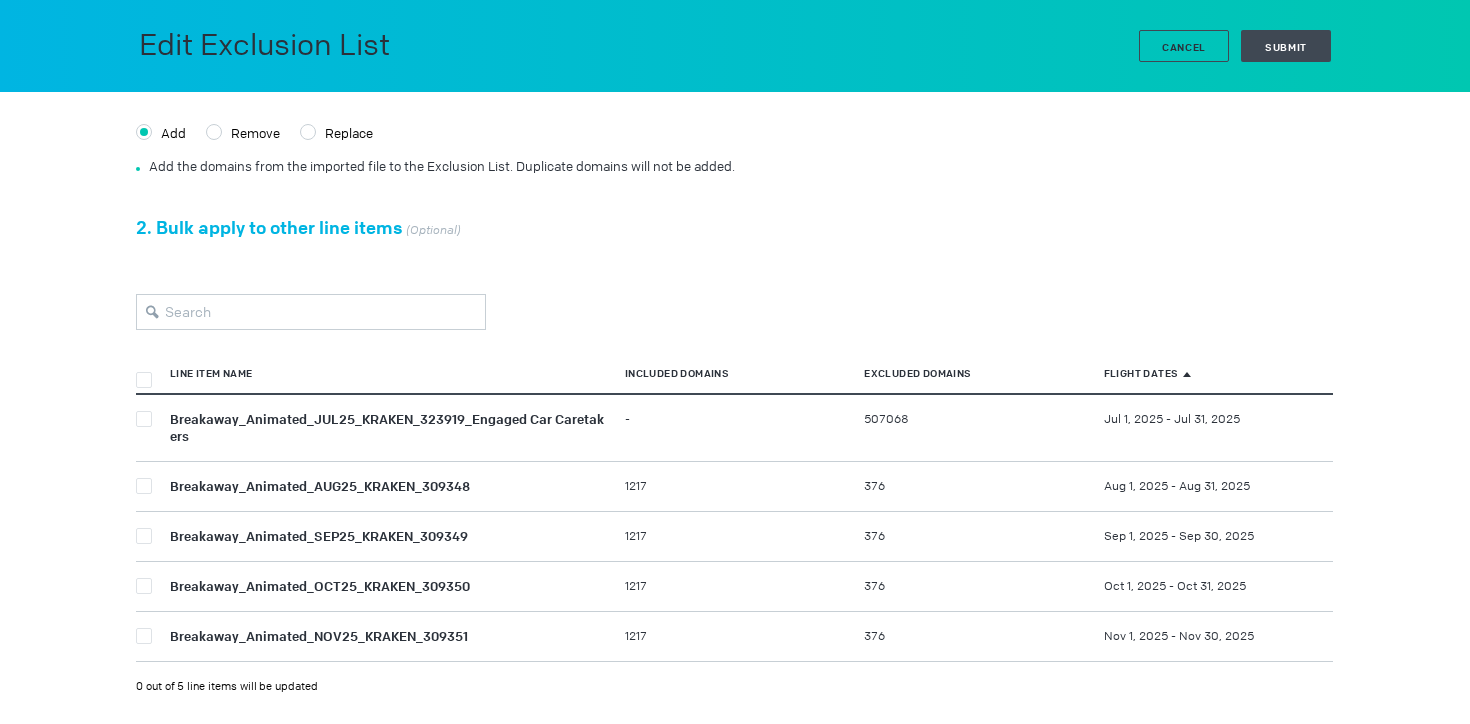 click at bounding box center (144, 419) 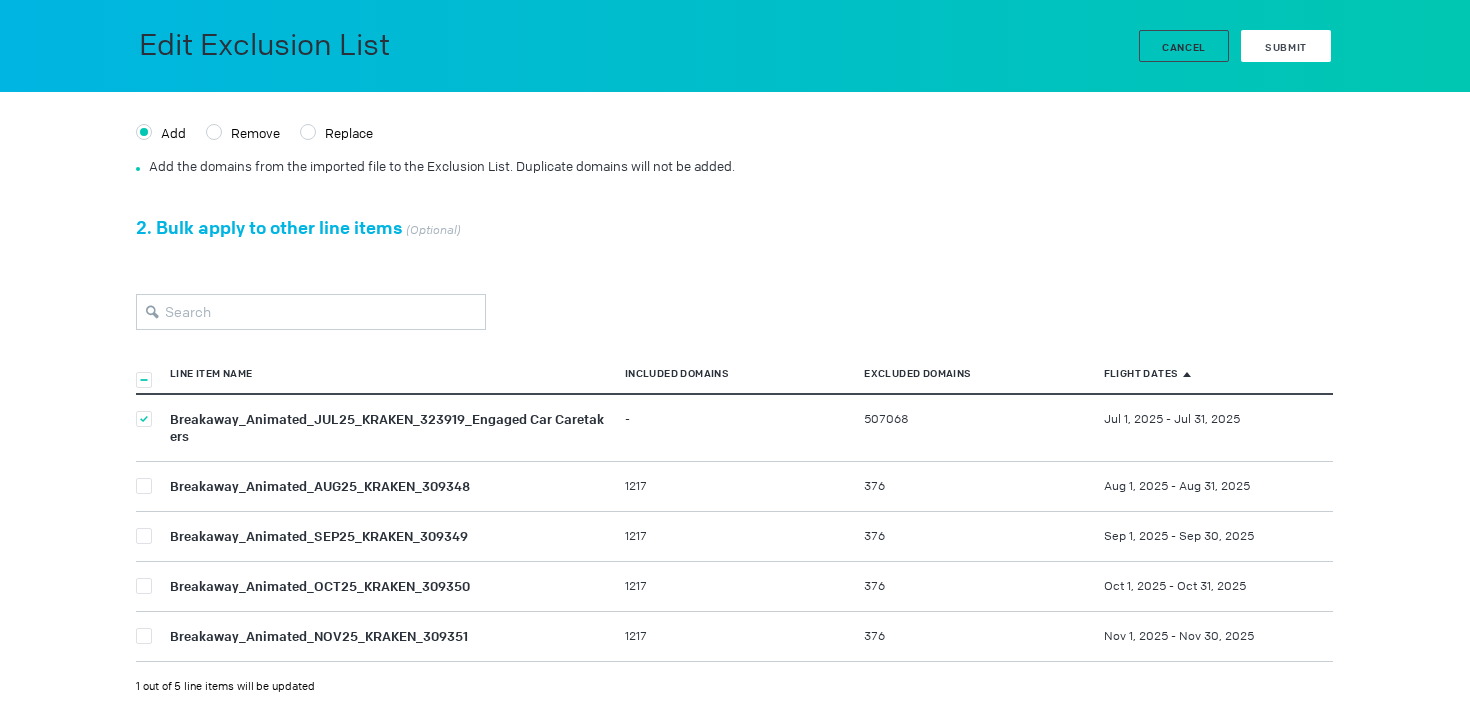 click on "Submit" at bounding box center (1286, 47) 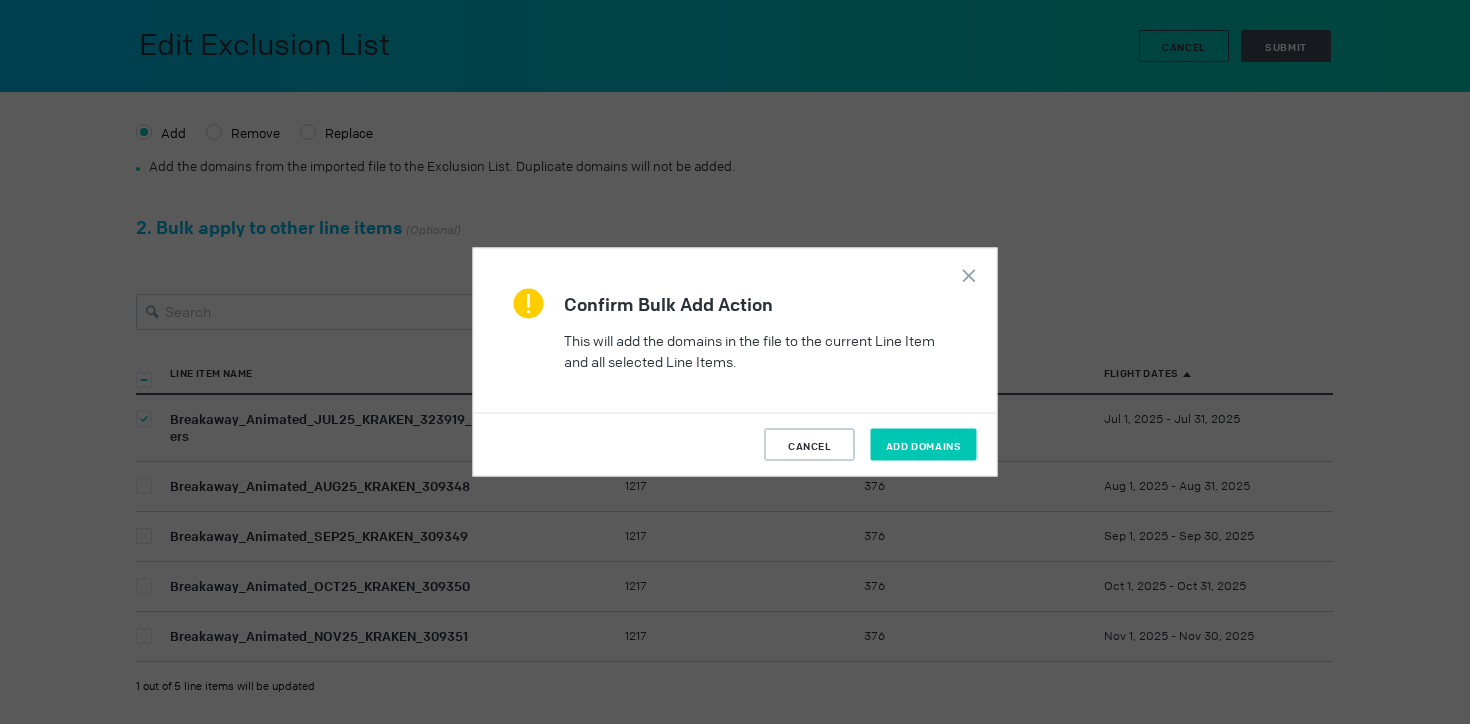 click on "add domains" at bounding box center (924, 445) 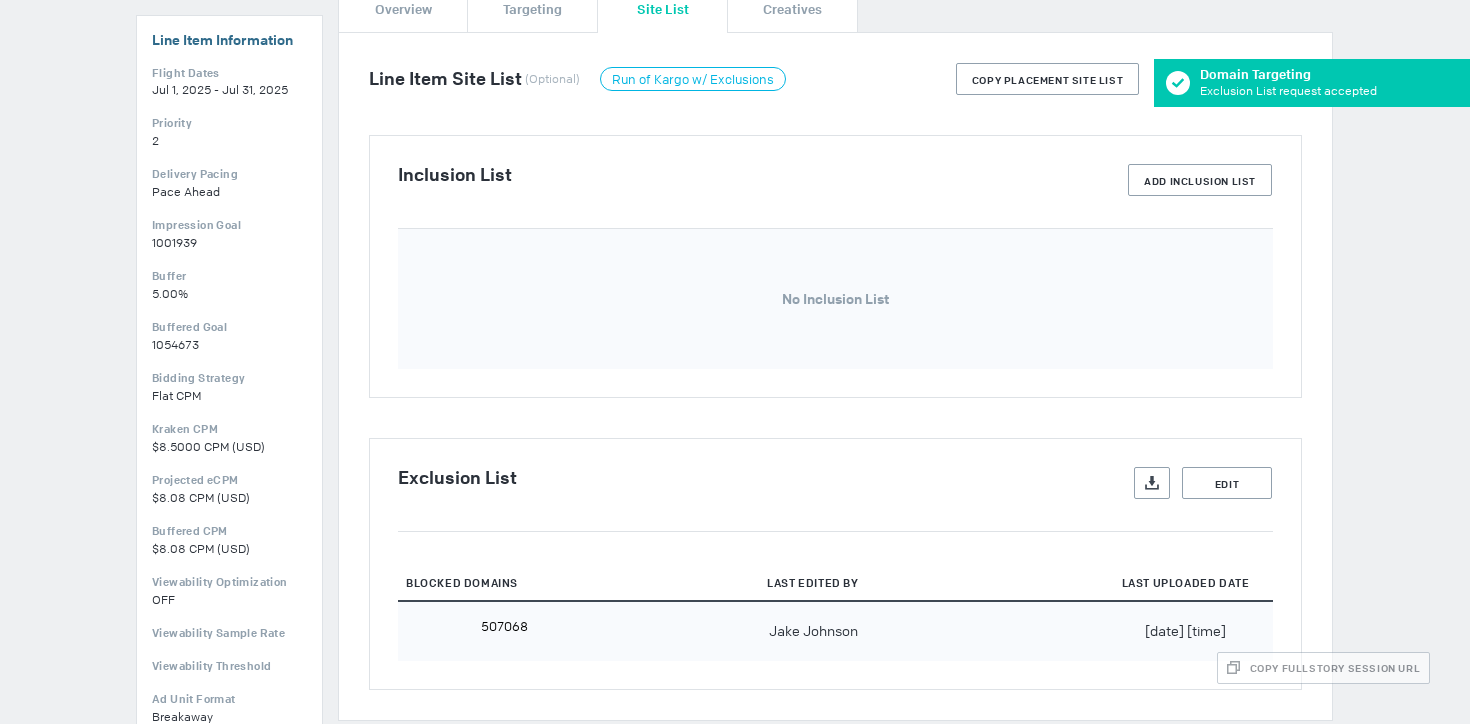 scroll, scrollTop: 0, scrollLeft: 0, axis: both 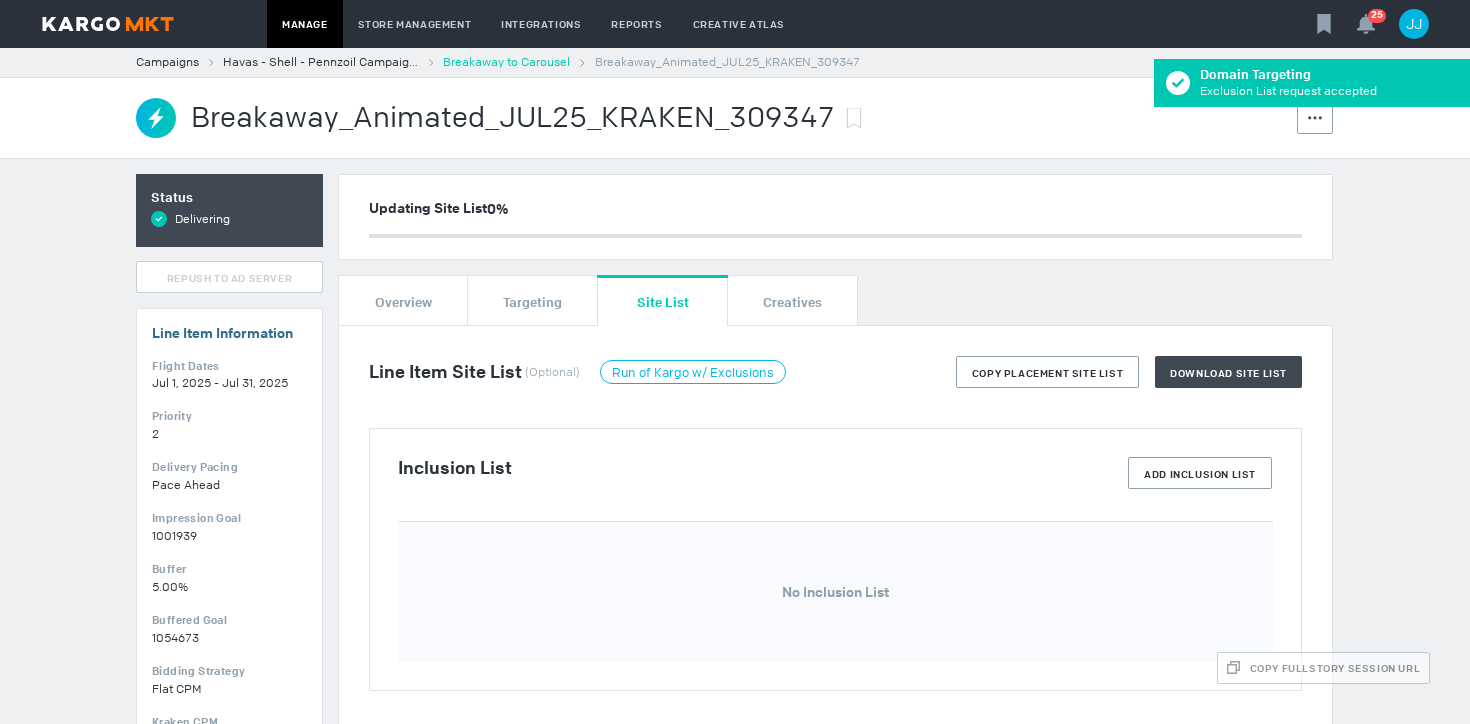 click on "Breakaway to Carousel" at bounding box center [506, 62] 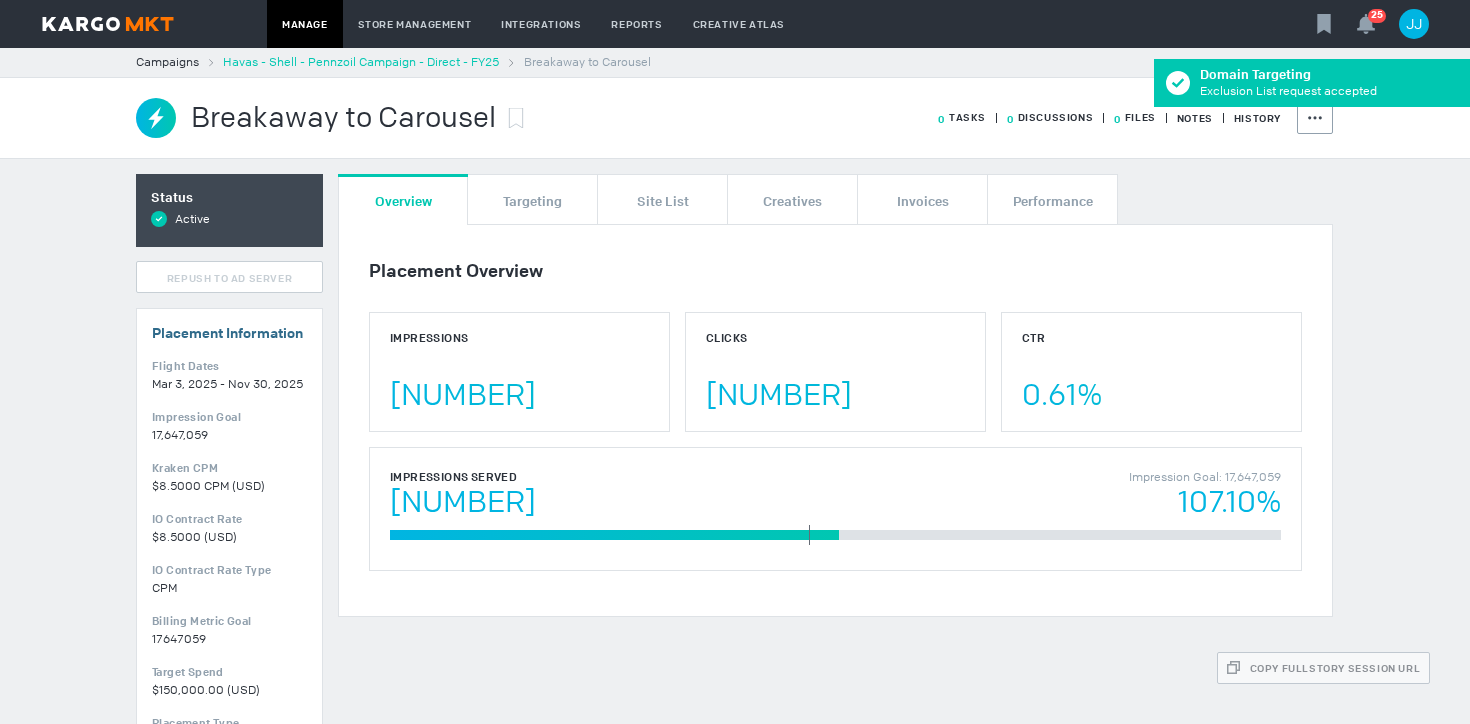 click on "Havas - Shell - Pennzoil Campaign - Direct - FY25" at bounding box center [361, 62] 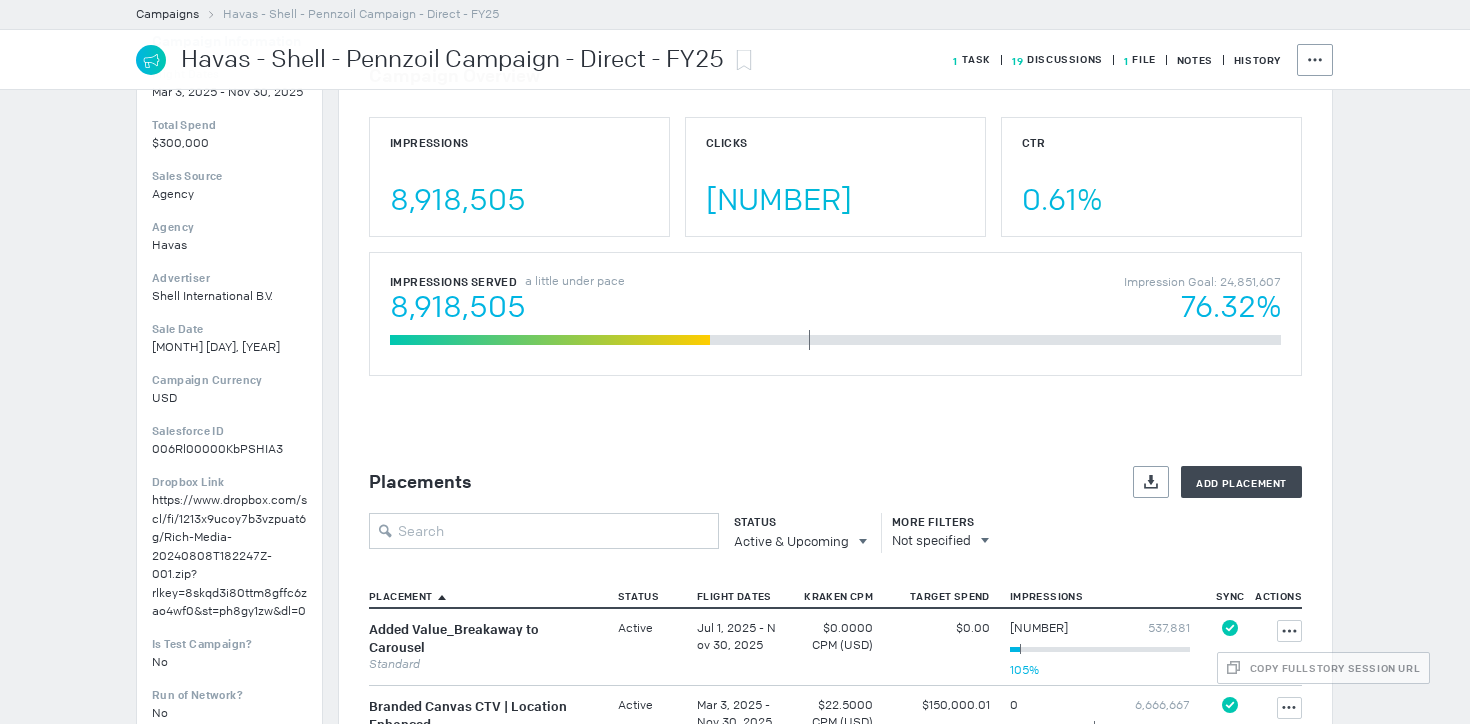 scroll, scrollTop: 363, scrollLeft: 0, axis: vertical 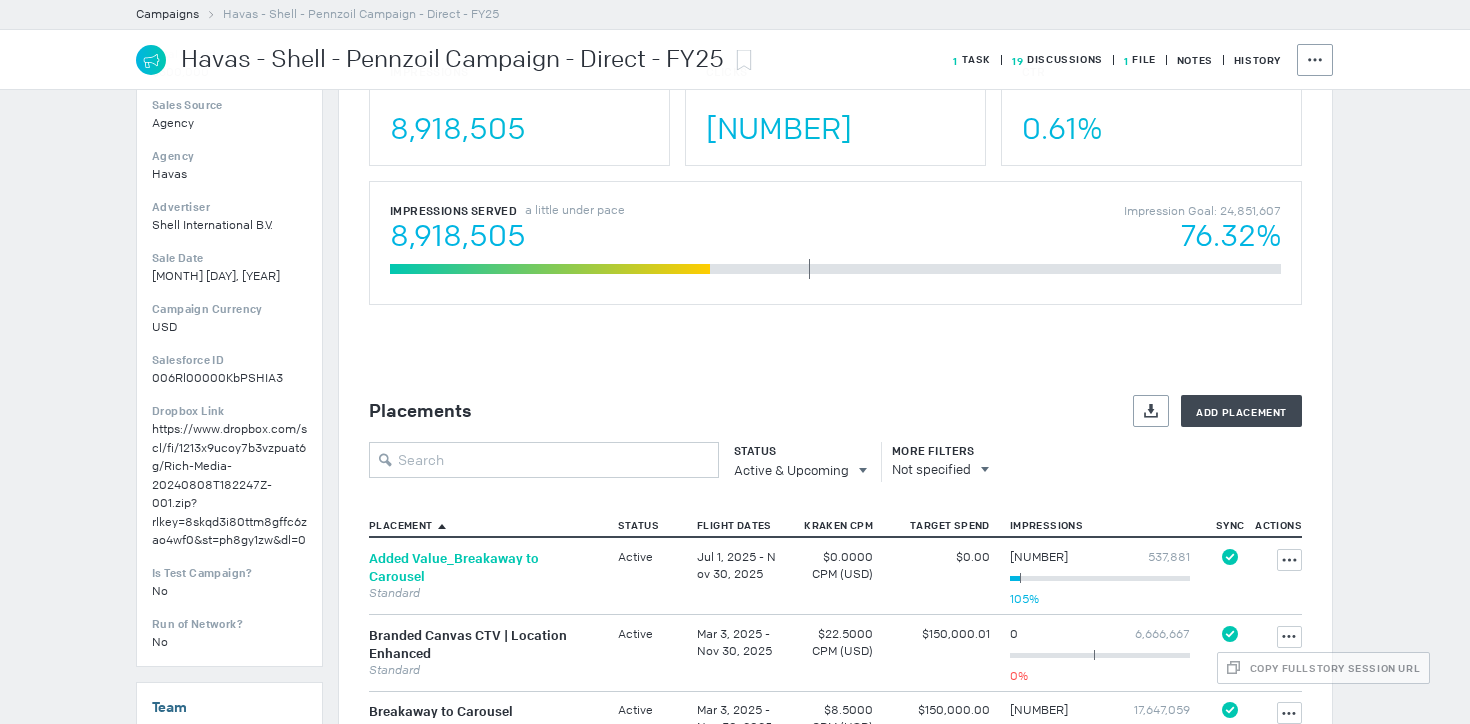 click on "Added Value_Breakaway to Carousel" at bounding box center [454, 567] 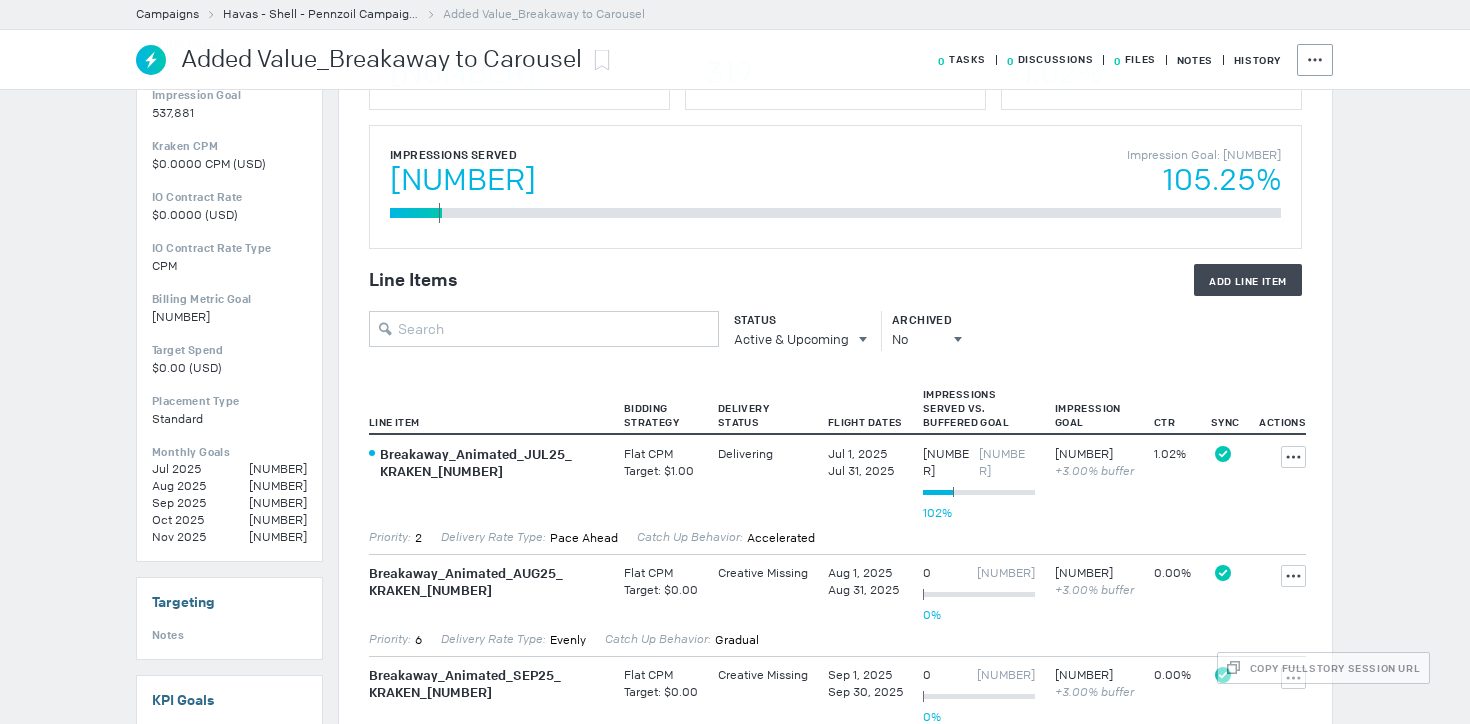 scroll, scrollTop: 474, scrollLeft: 0, axis: vertical 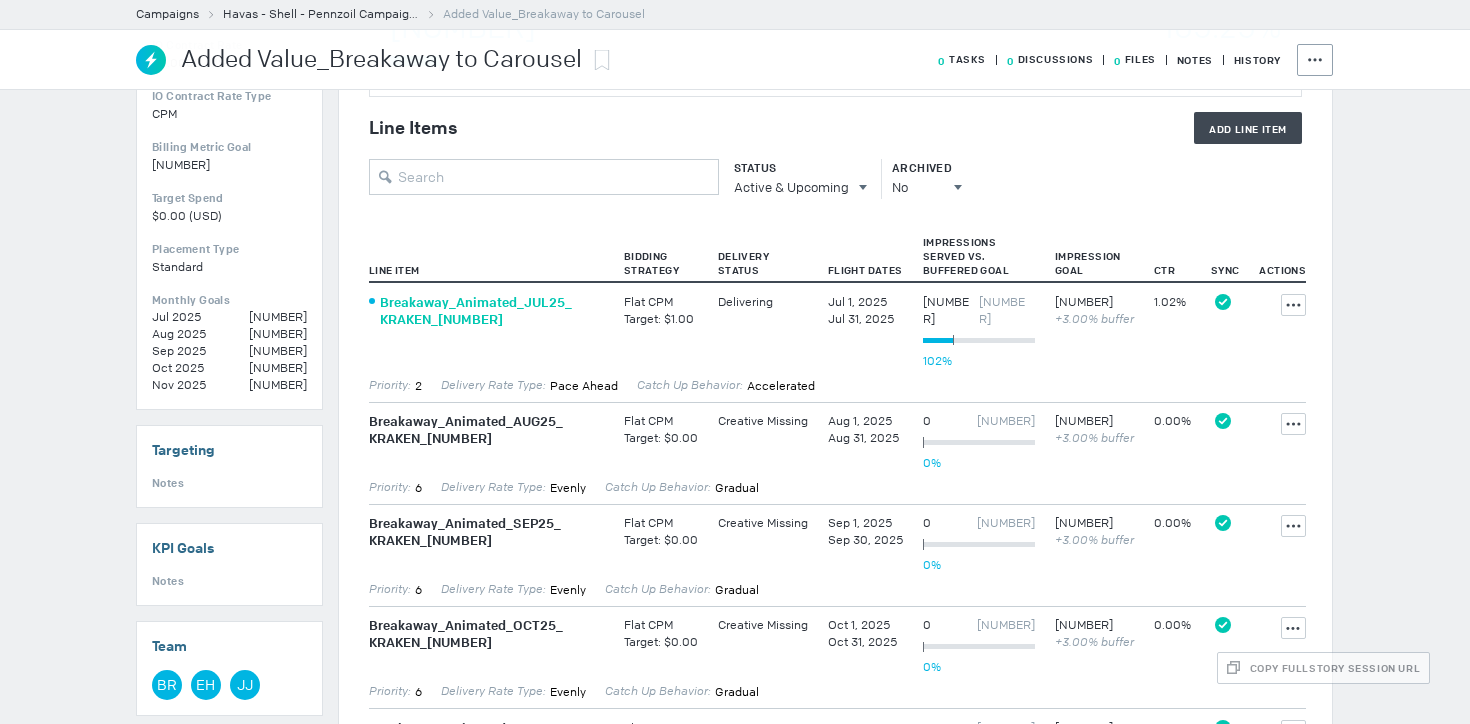 click on "Breakaway_ Animated_ JUL25_ KRAKEN_ [NUMBER]" at bounding box center [492, 311] 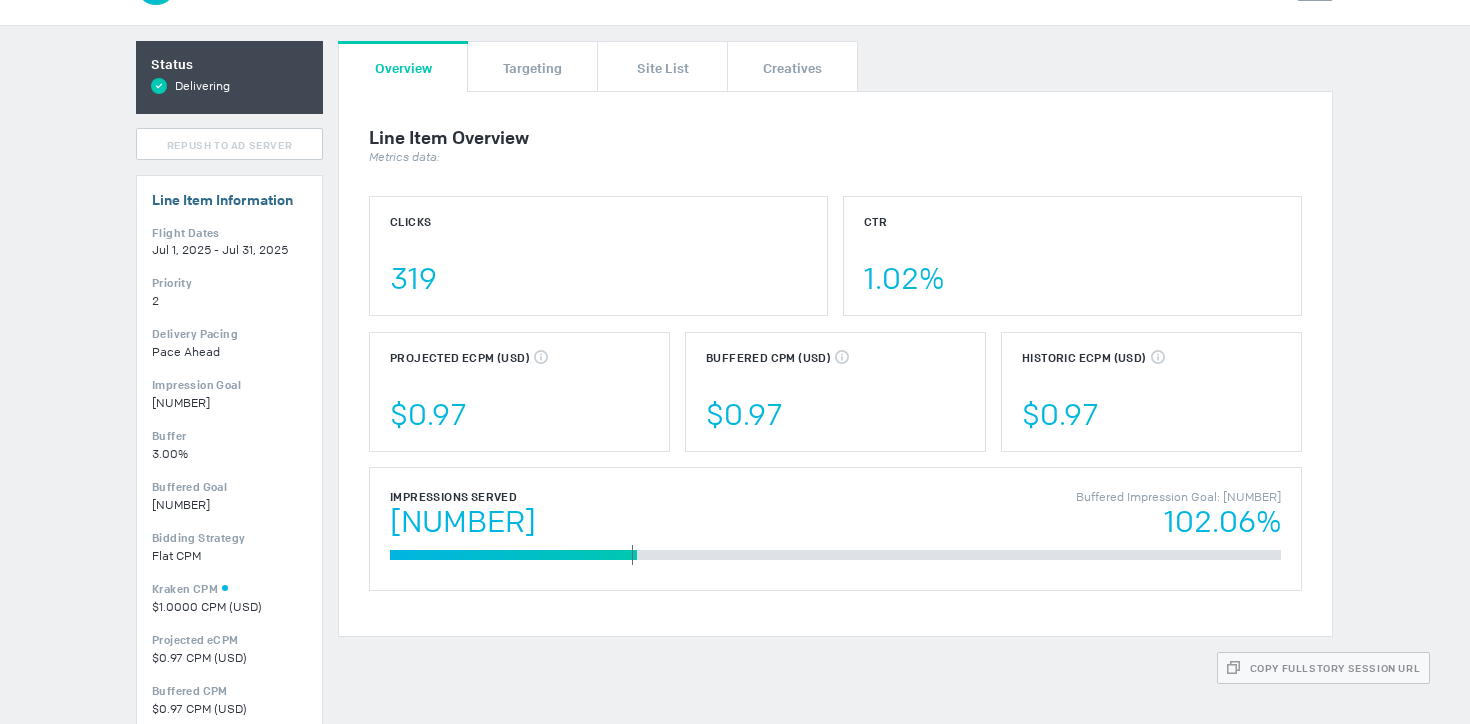 scroll, scrollTop: 0, scrollLeft: 0, axis: both 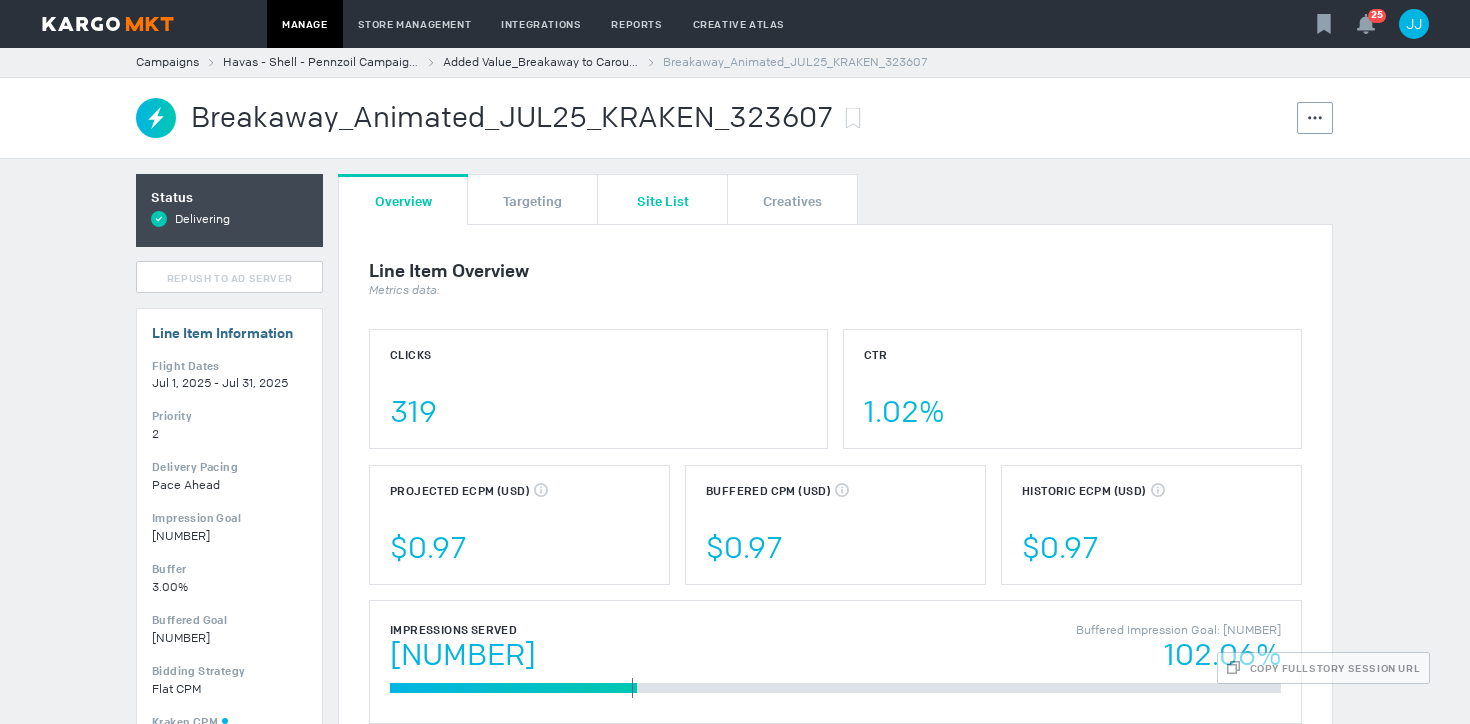 click on "Site List" at bounding box center (663, 199) 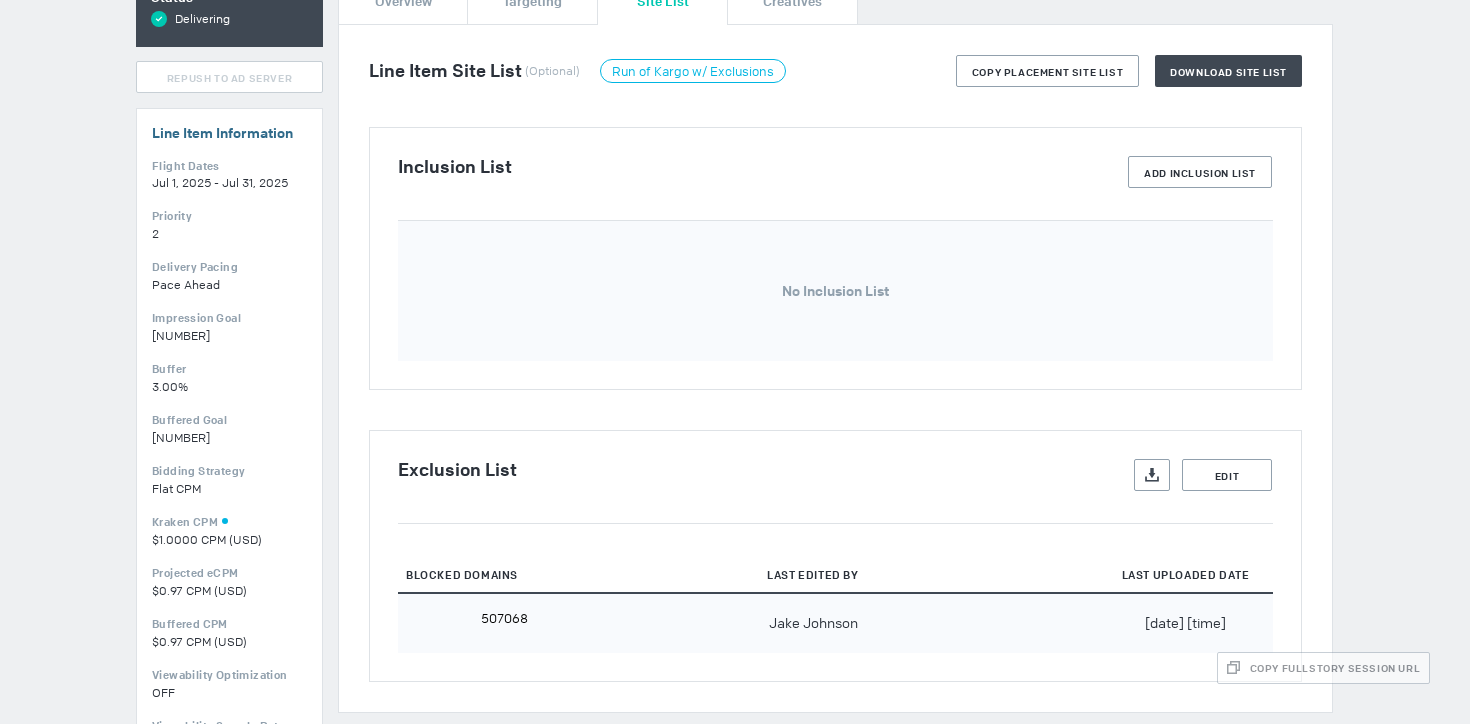 scroll, scrollTop: 206, scrollLeft: 0, axis: vertical 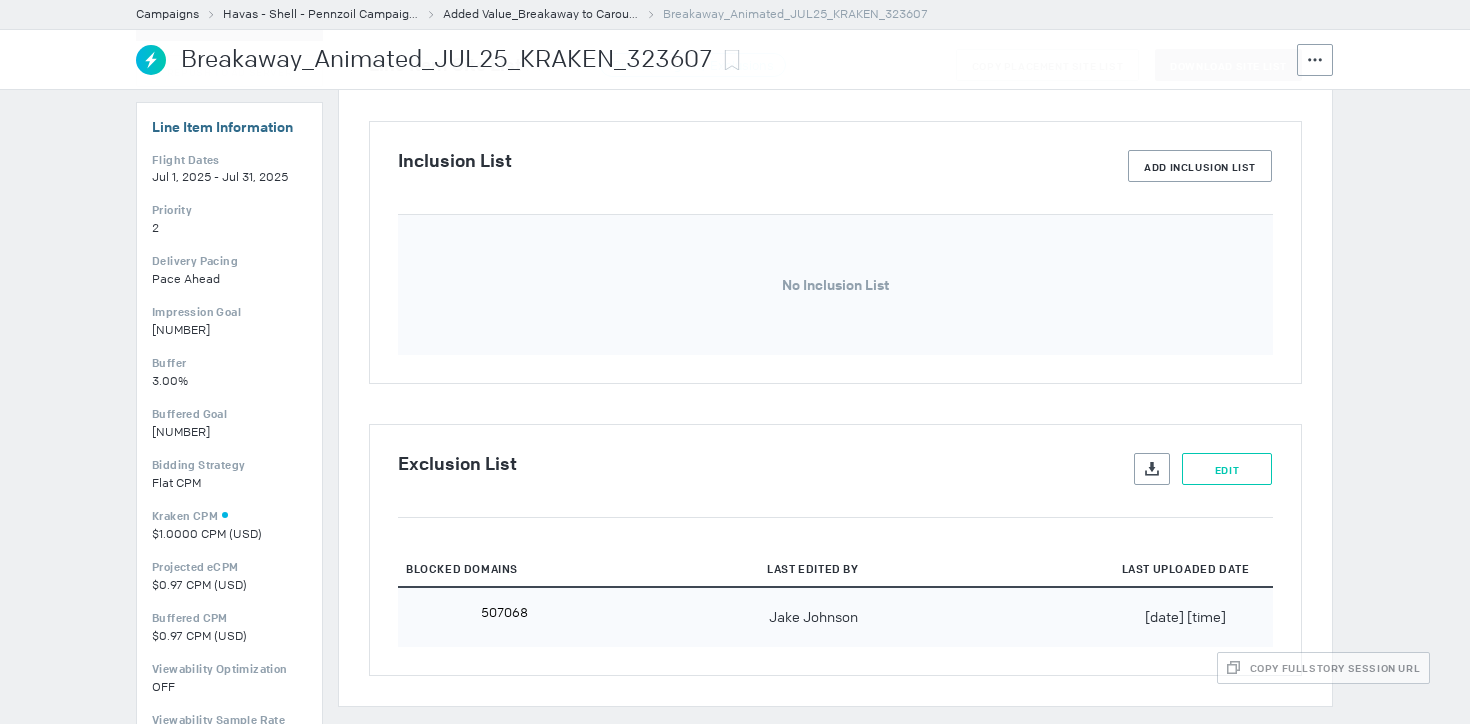 click on "Edit" at bounding box center (1227, 469) 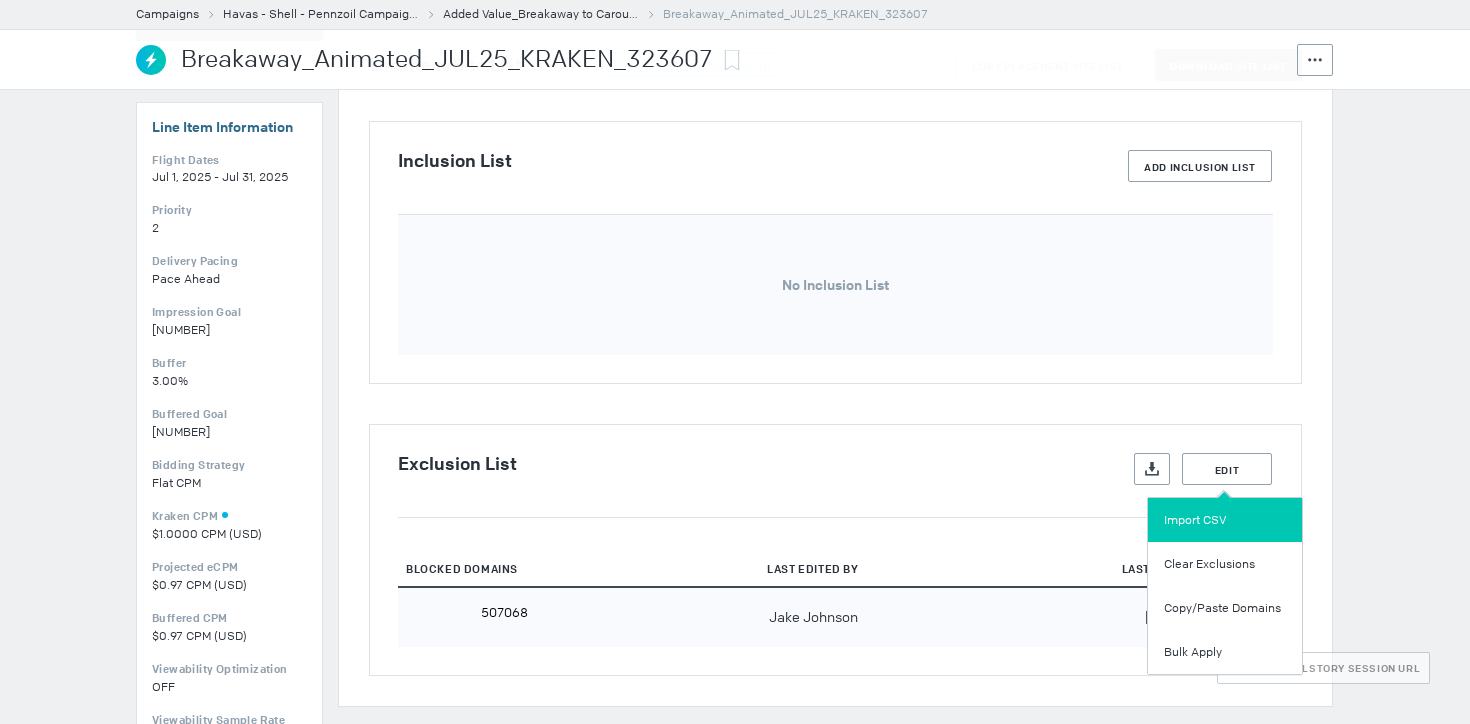 click on "Import CSV" at bounding box center [1225, 520] 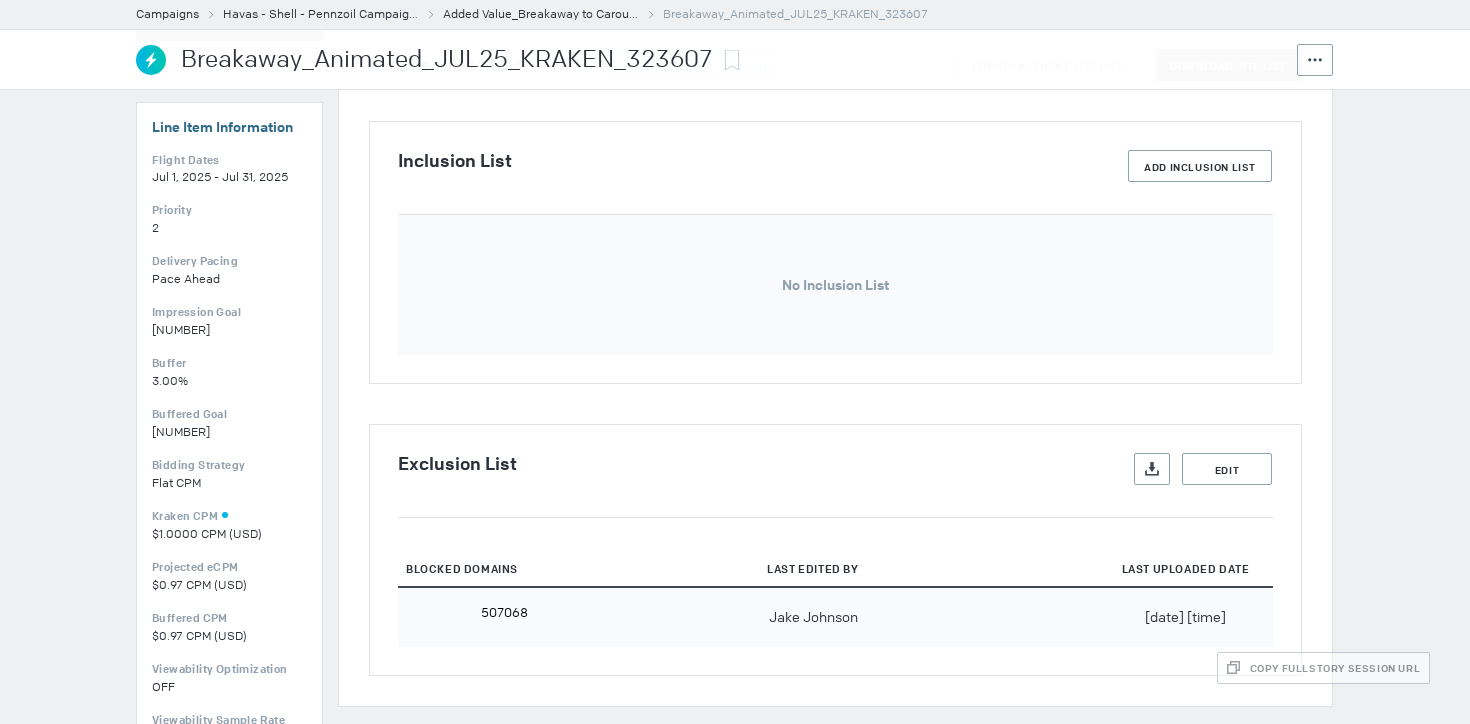 type on "C:\fakepath\Pennzoil Exclusions [VERSION].csv" 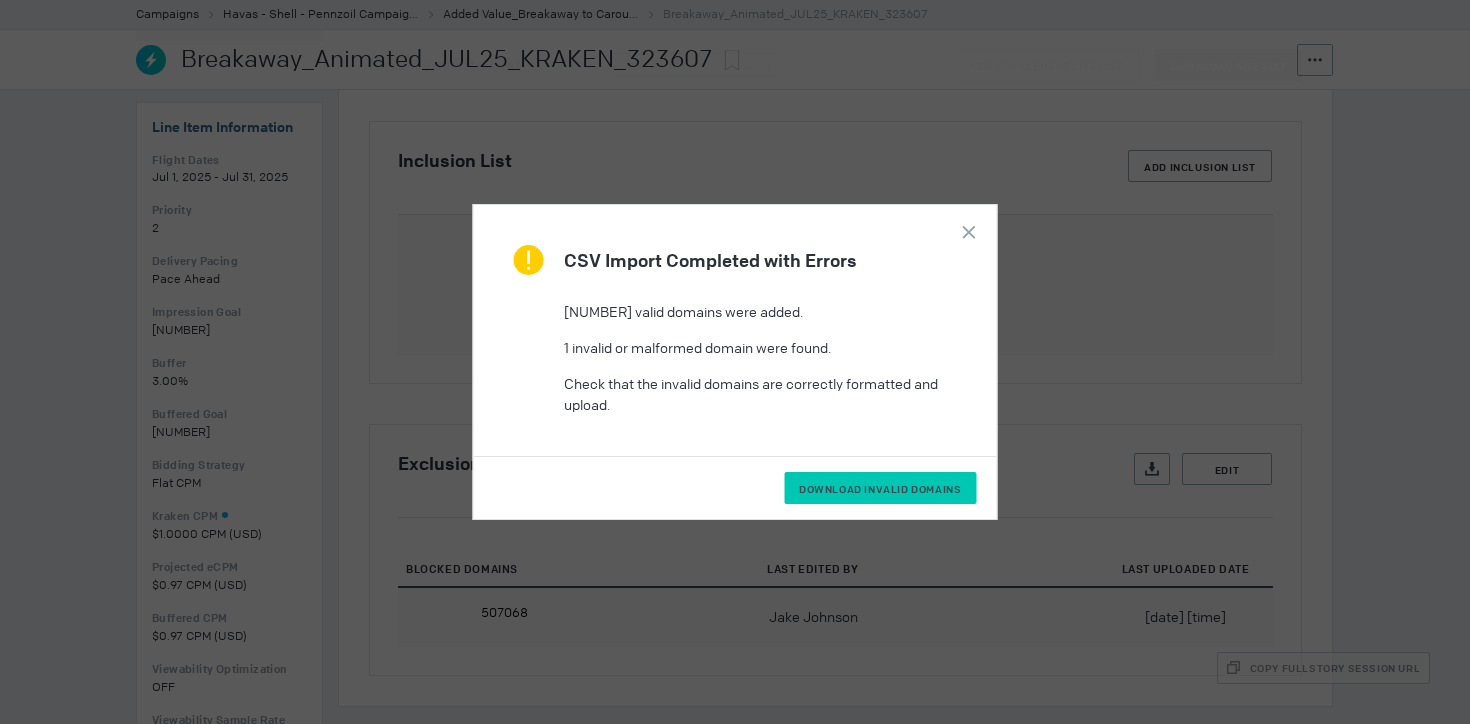 click on "Download Invalid Domains" at bounding box center [880, 489] 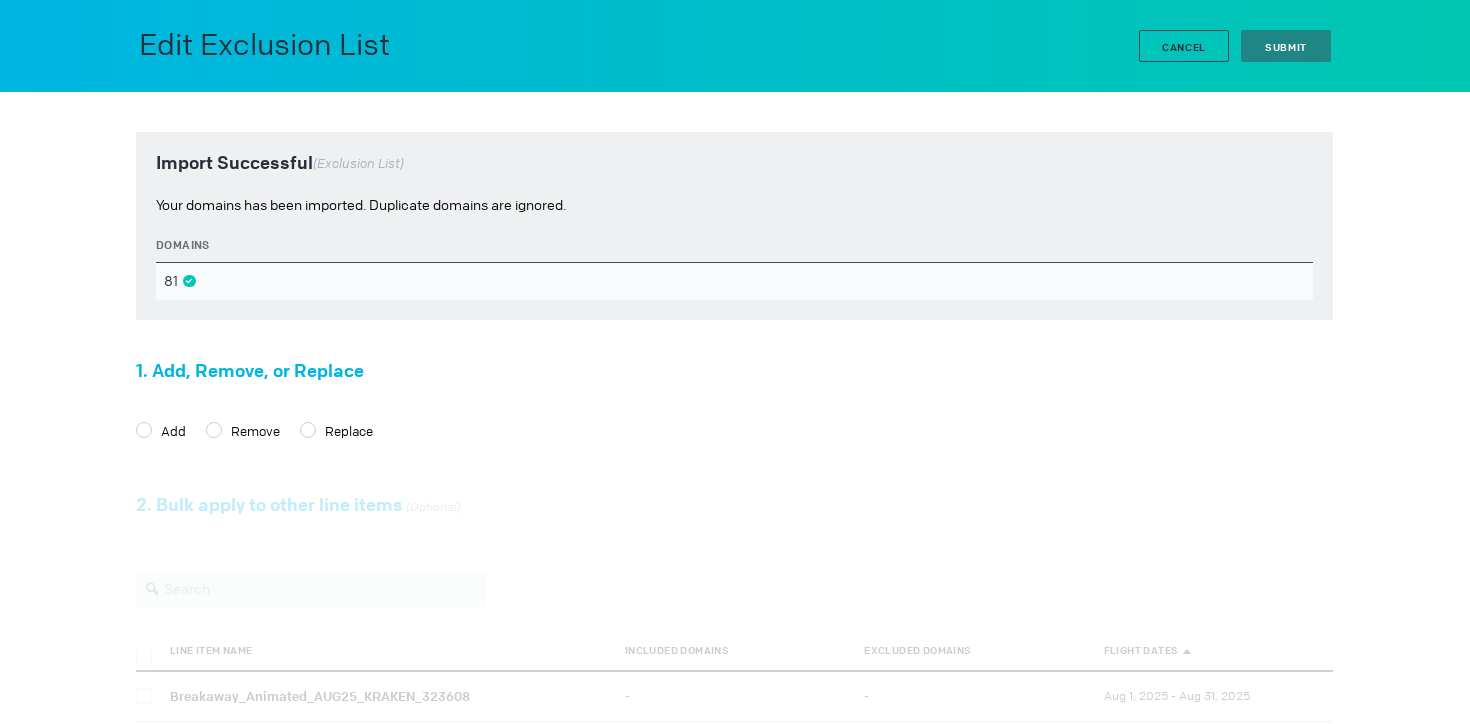 click on "Add" at bounding box center (171, 430) 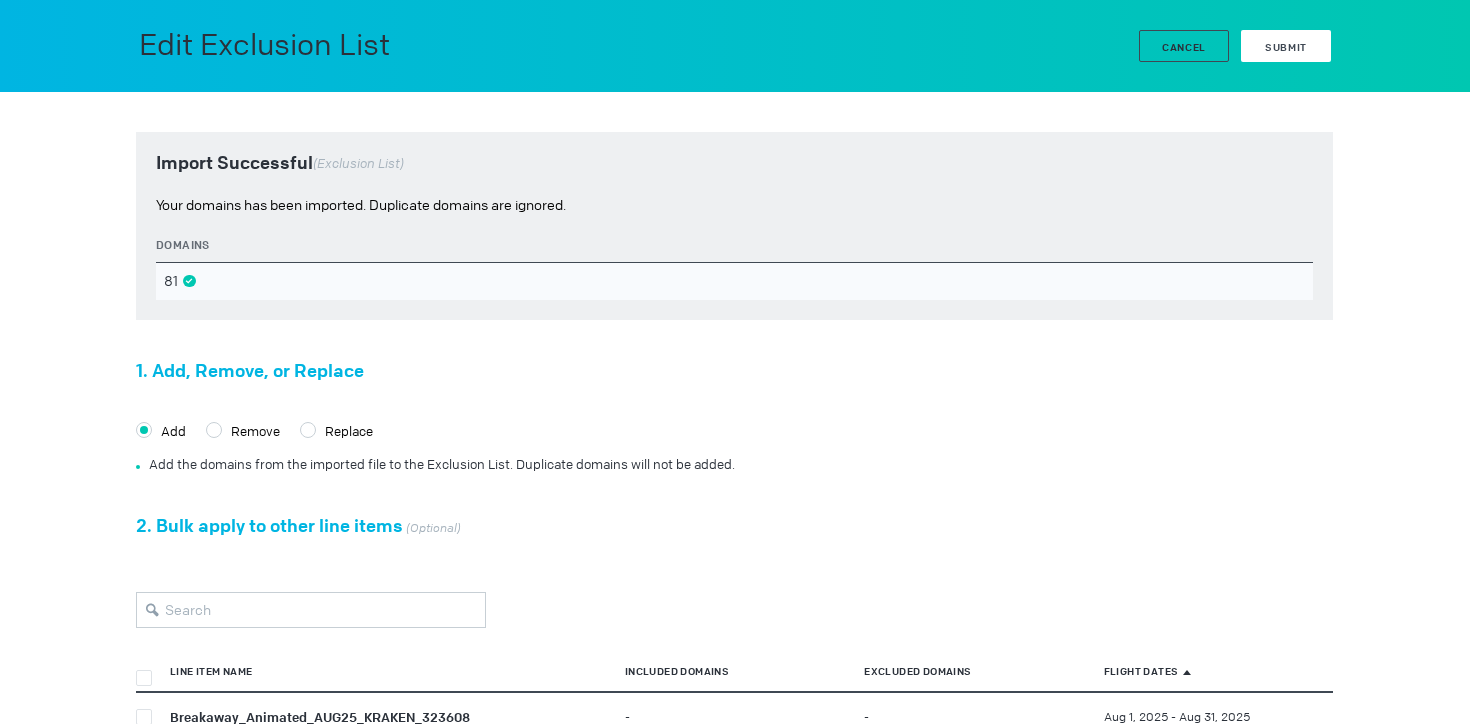 click on "Submit" at bounding box center (1286, 46) 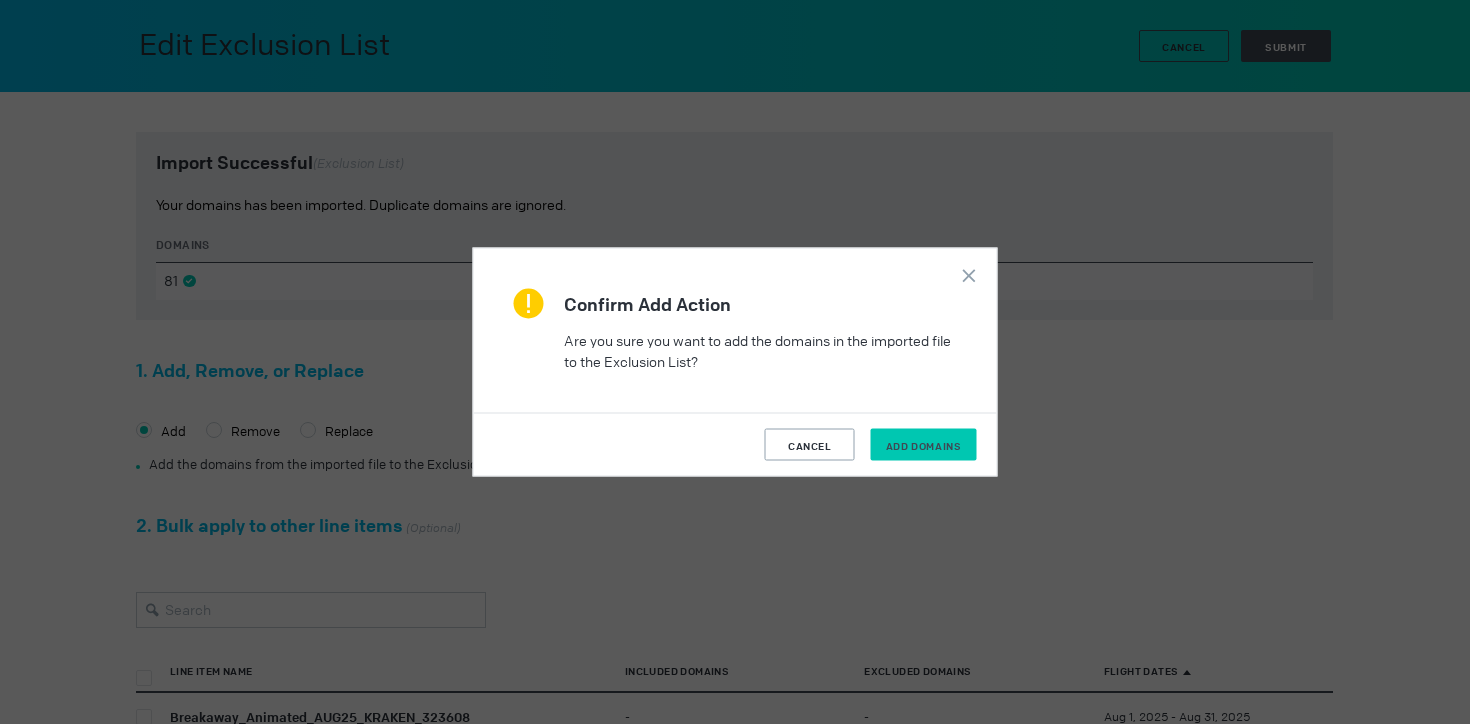 click on "add domains" at bounding box center [924, 446] 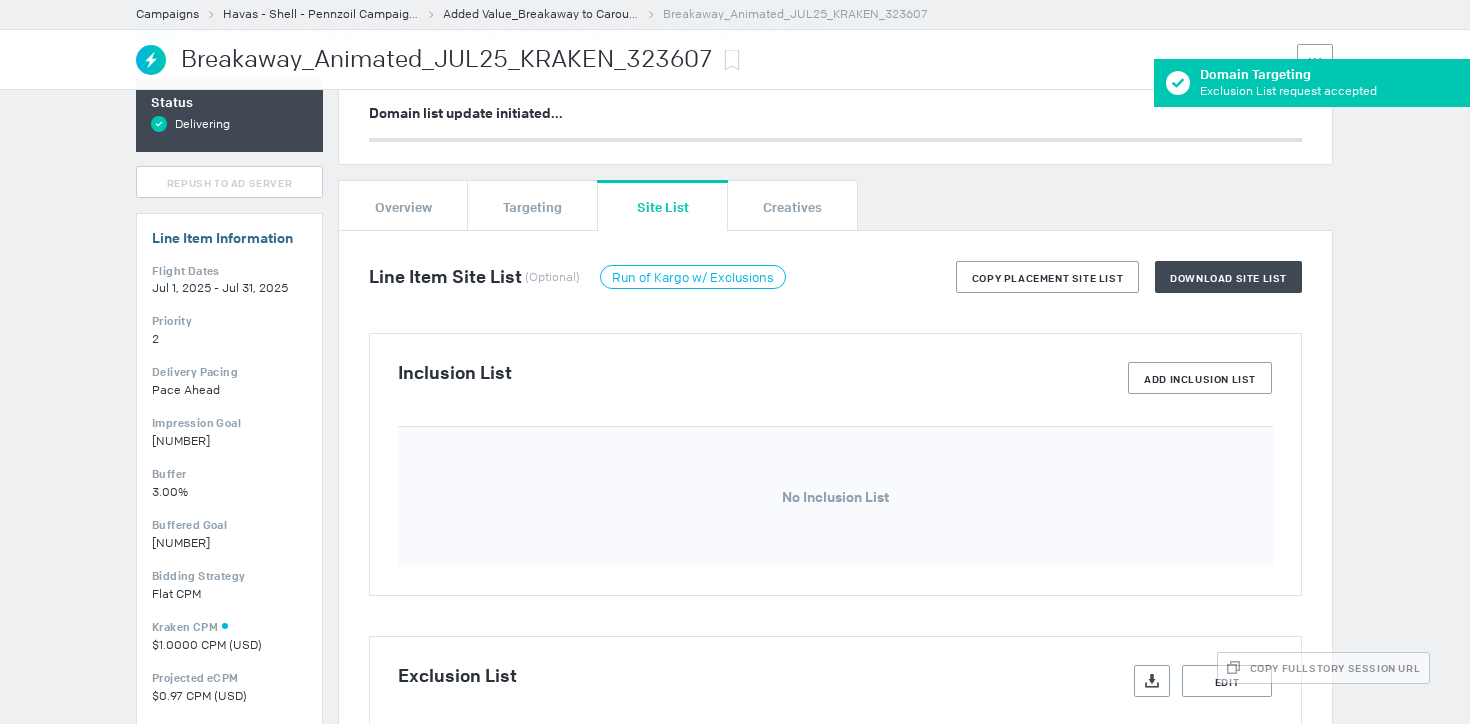 scroll, scrollTop: 0, scrollLeft: 0, axis: both 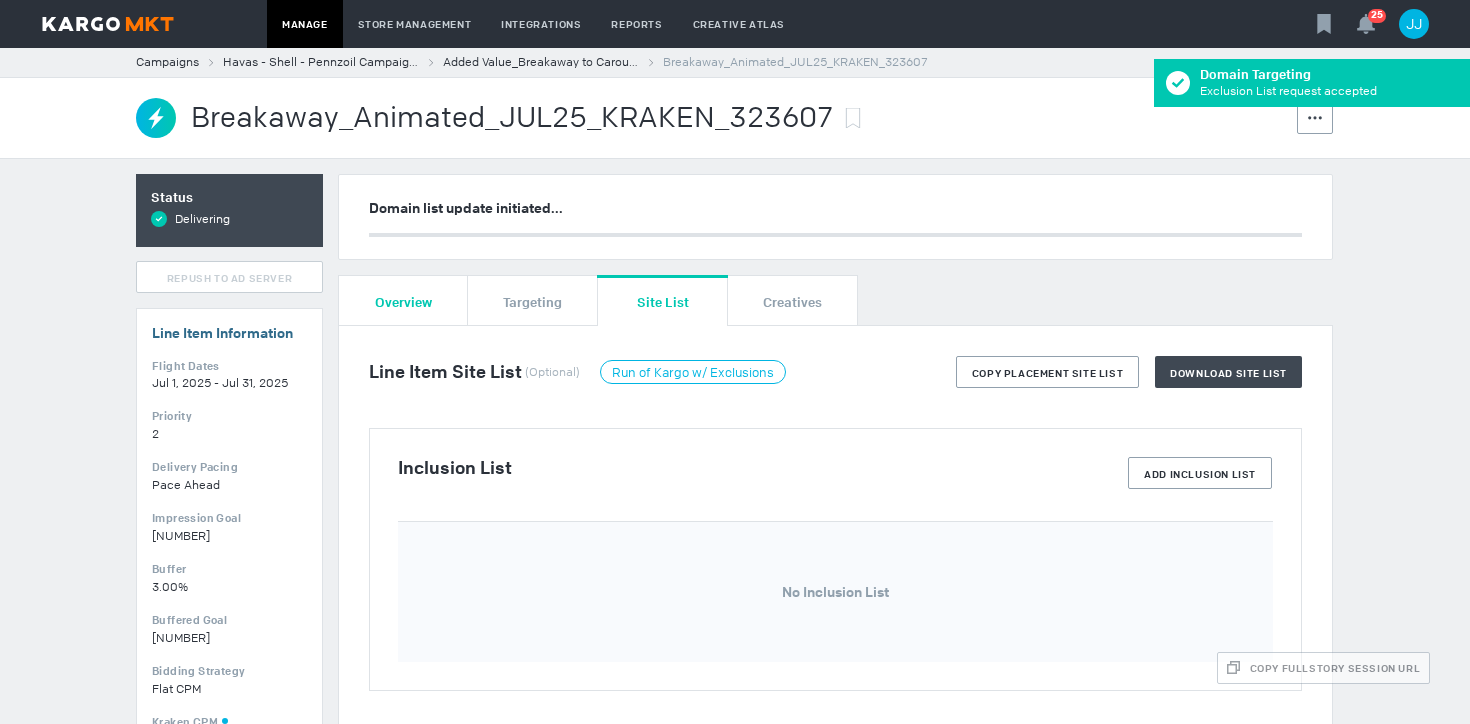 click on "Overview" at bounding box center [403, 301] 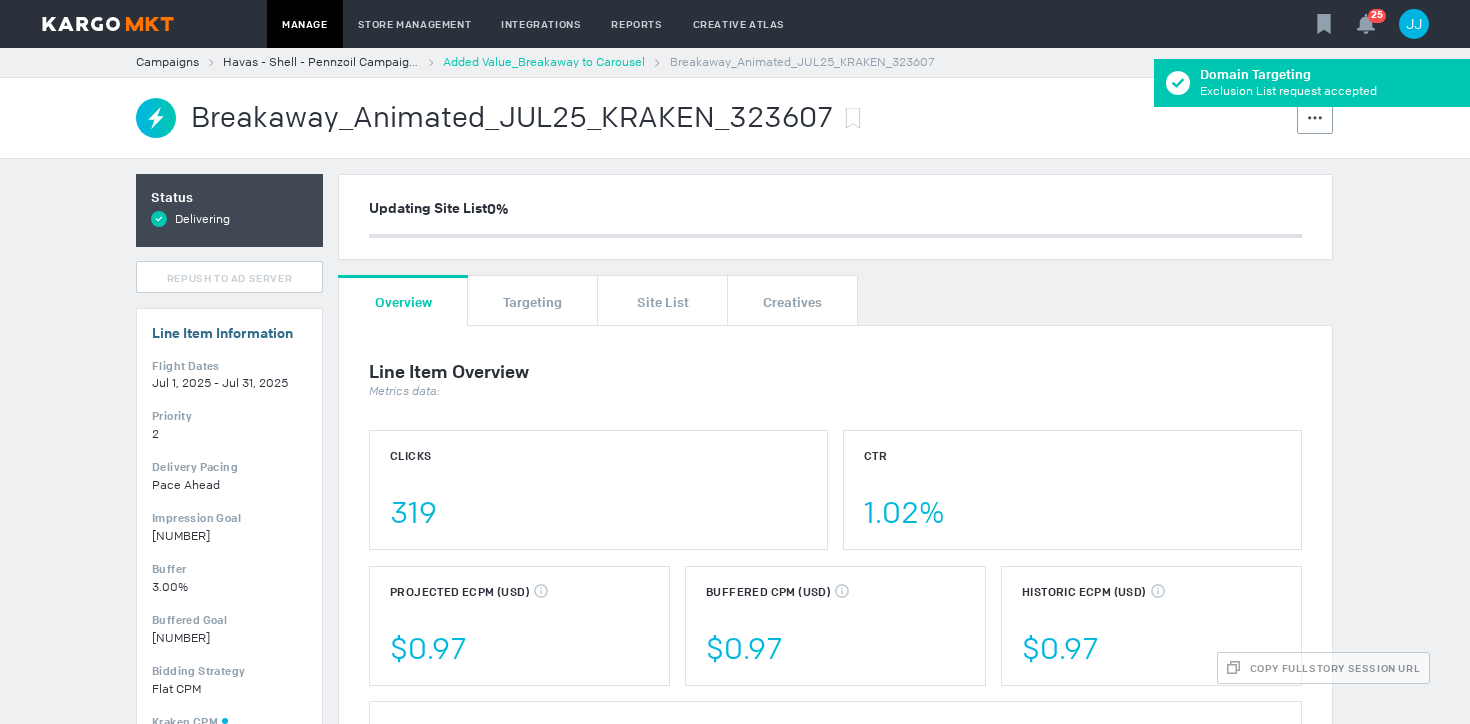 click on "Added Value_Breakaway to Carousel" at bounding box center (544, 62) 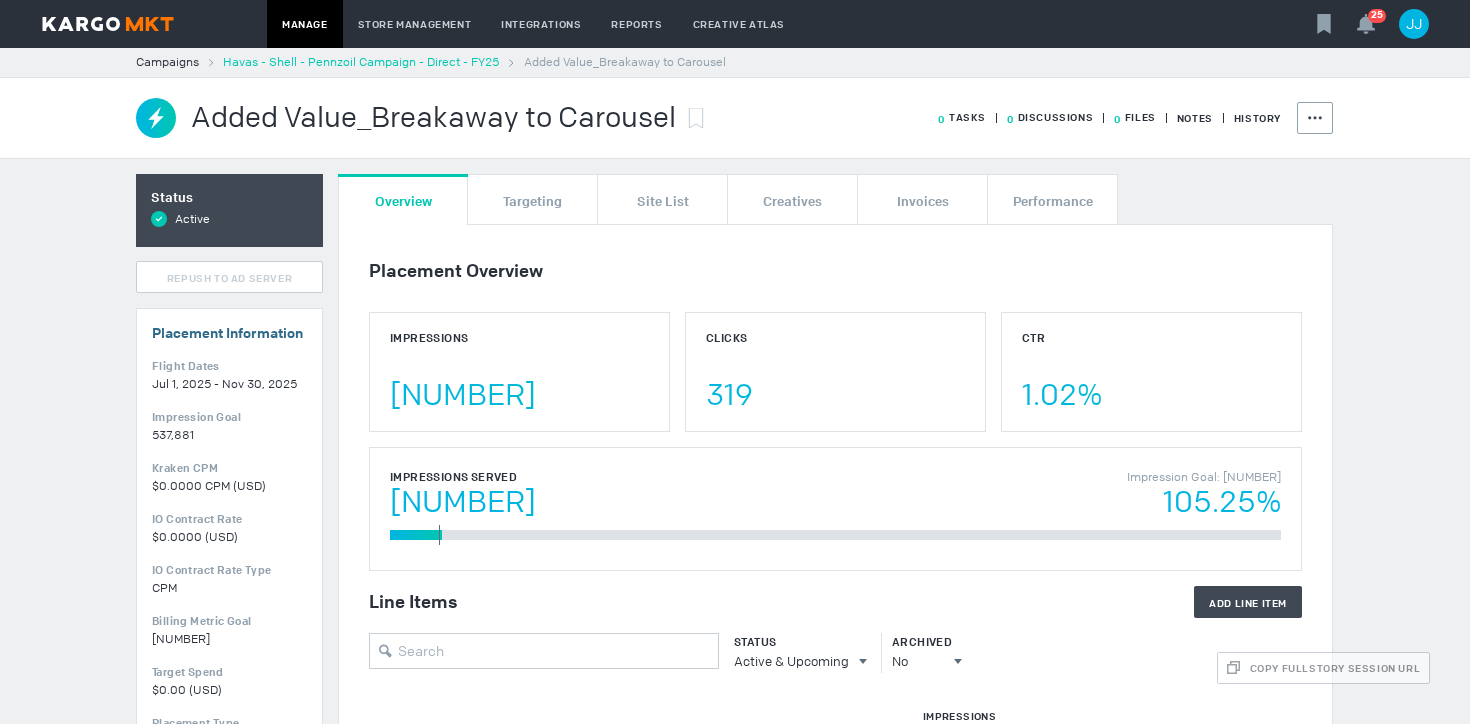 click on "Havas - Shell - Pennzoil Campaign - Direct - FY25" at bounding box center (361, 62) 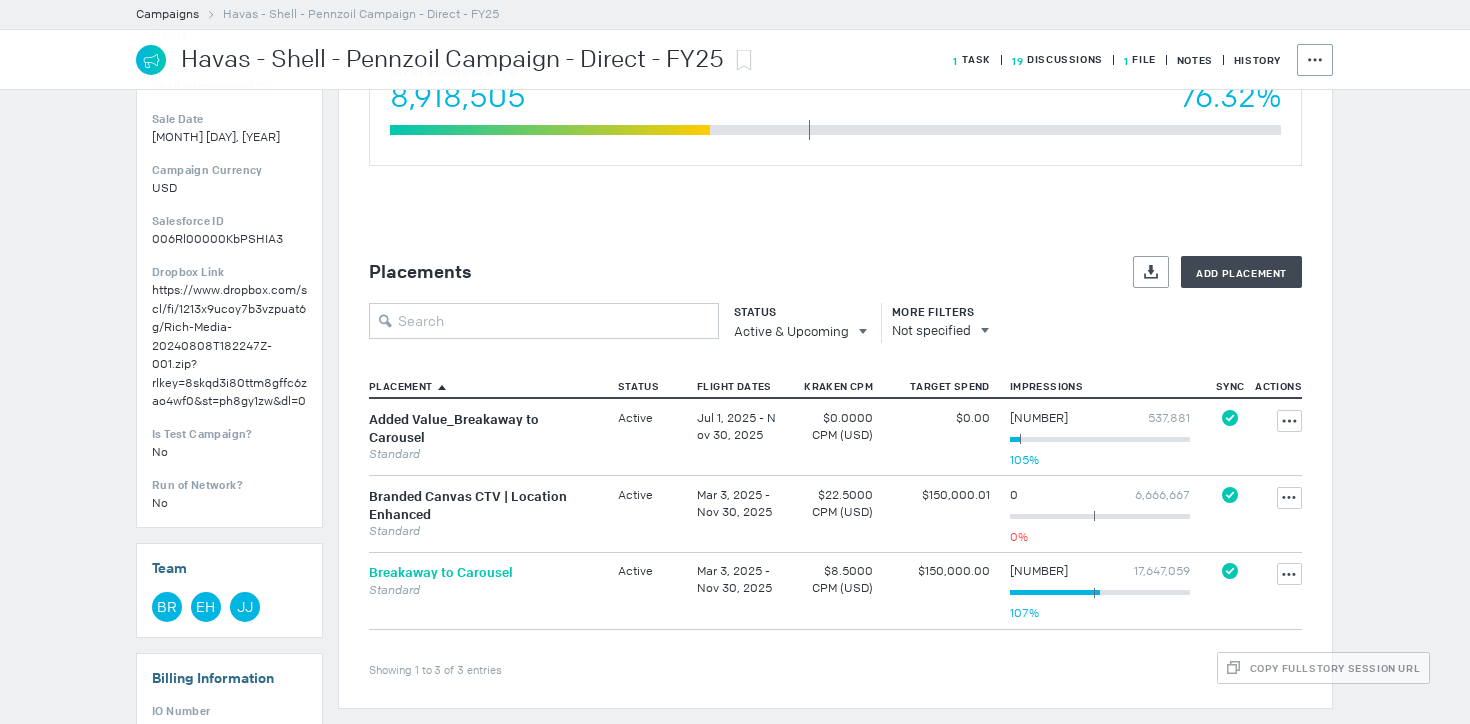 click on "Breakaway to Carousel" at bounding box center (441, 573) 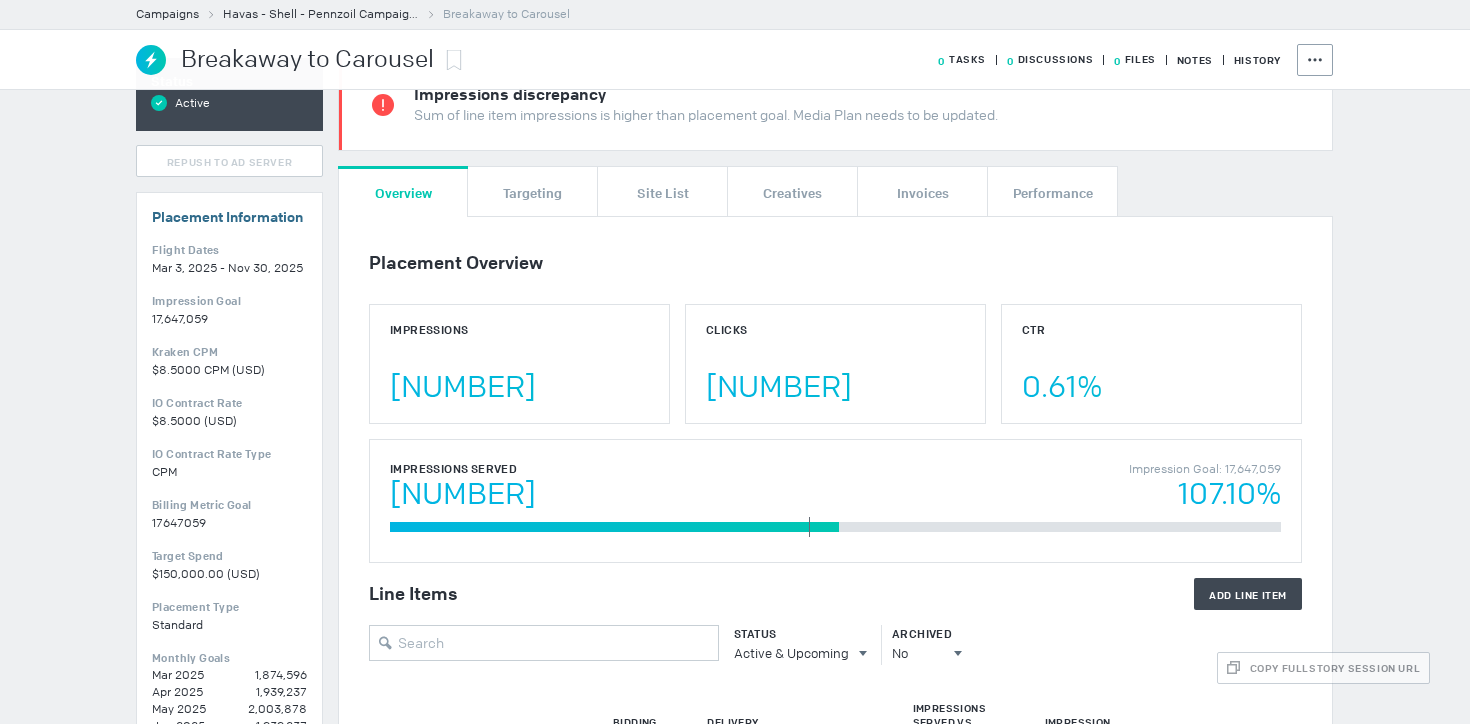 scroll, scrollTop: 0, scrollLeft: 0, axis: both 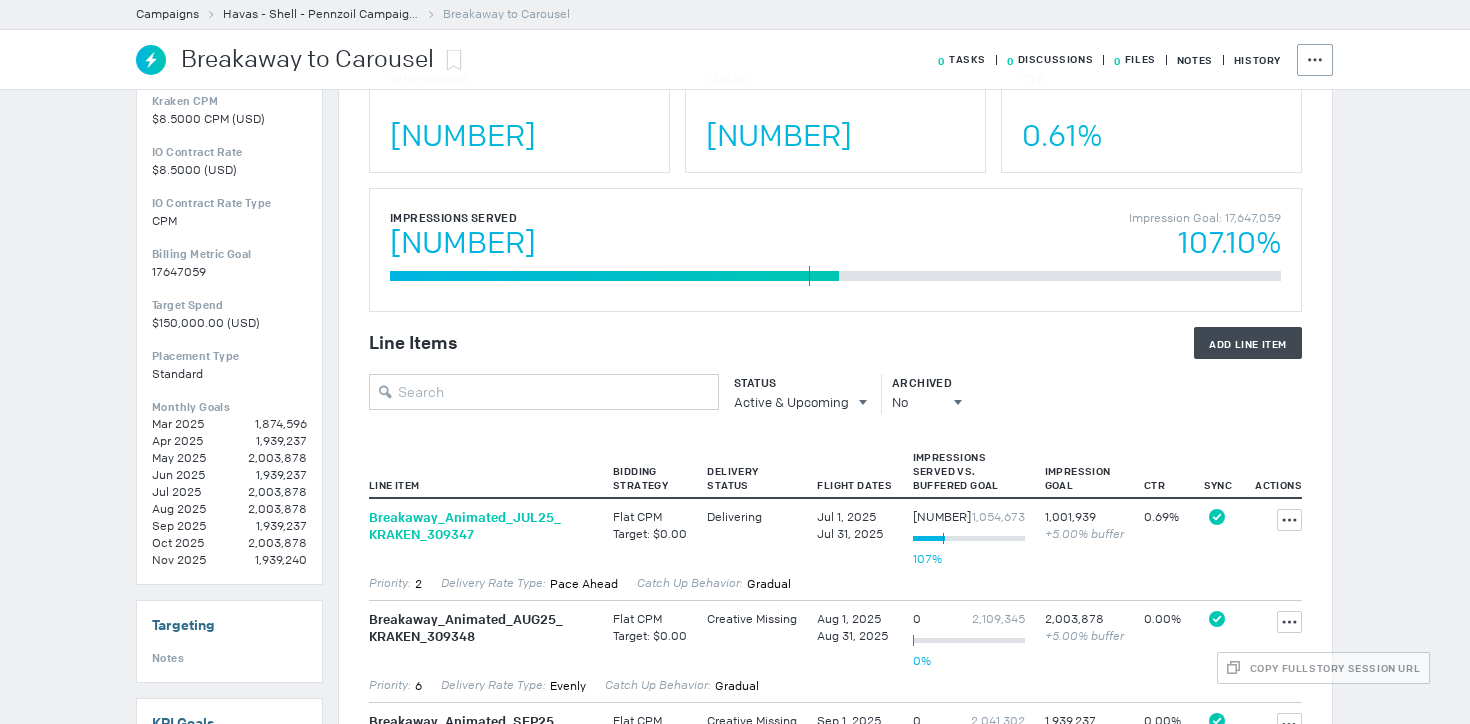 click on "Breakaway_ Animated_ JUL25_ KRAKEN_ [NUMBER]" at bounding box center [481, 526] 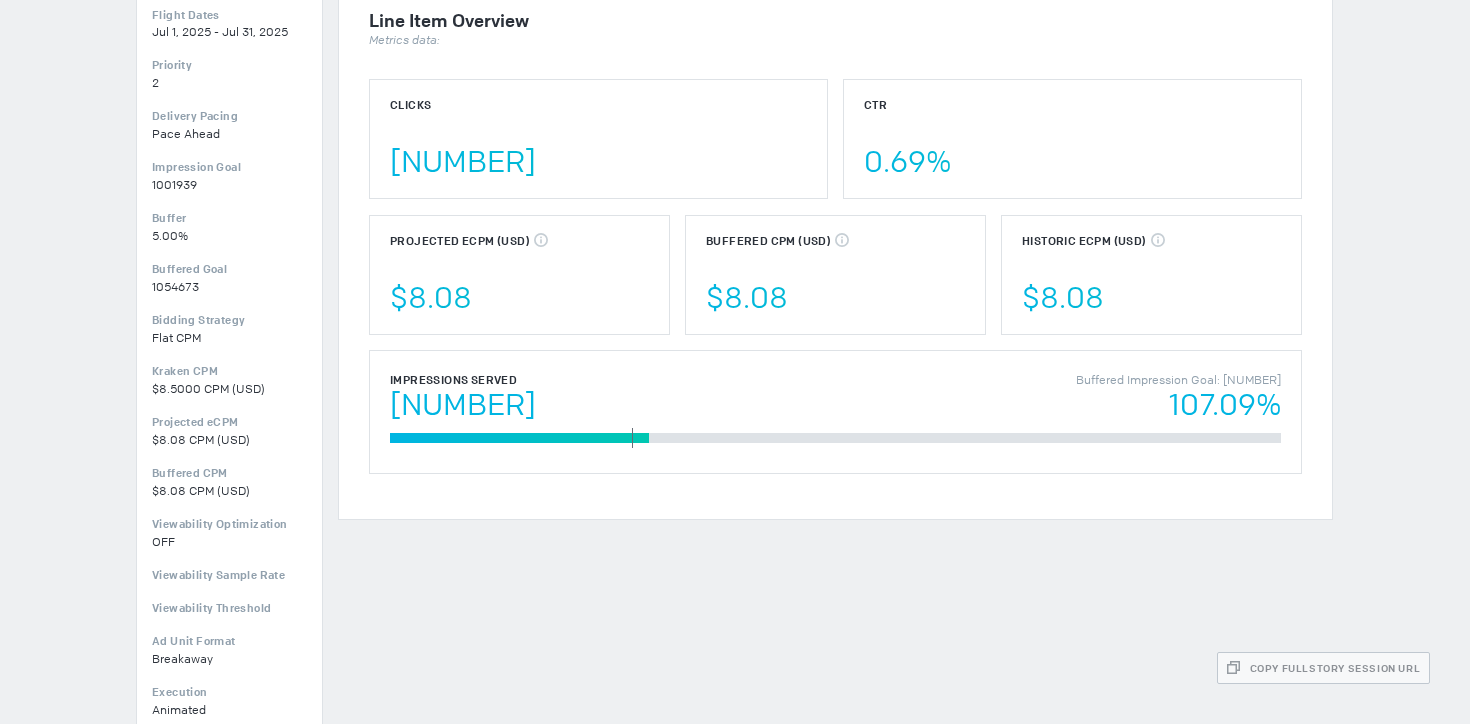 scroll, scrollTop: 0, scrollLeft: 0, axis: both 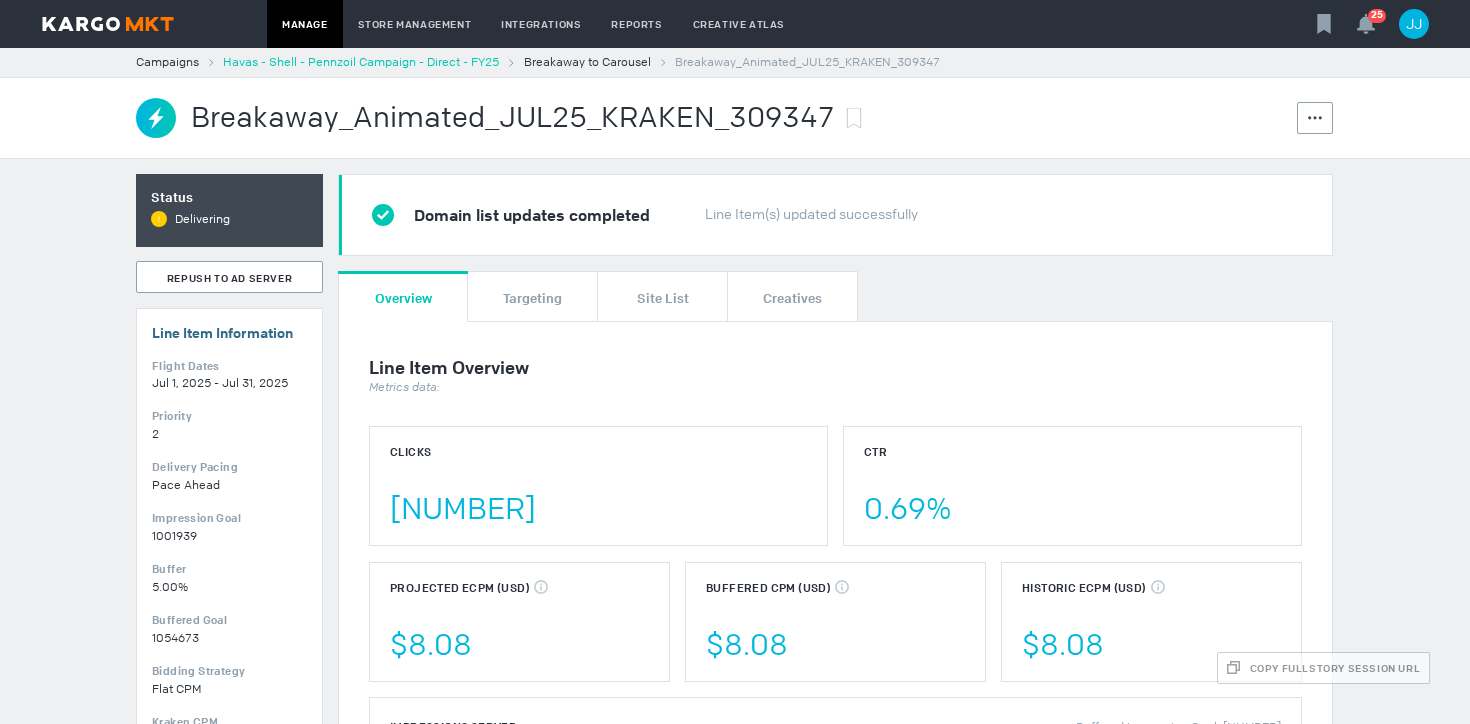click on "Havas - Shell - Pennzoil Campaign - Direct - FY25" at bounding box center [361, 62] 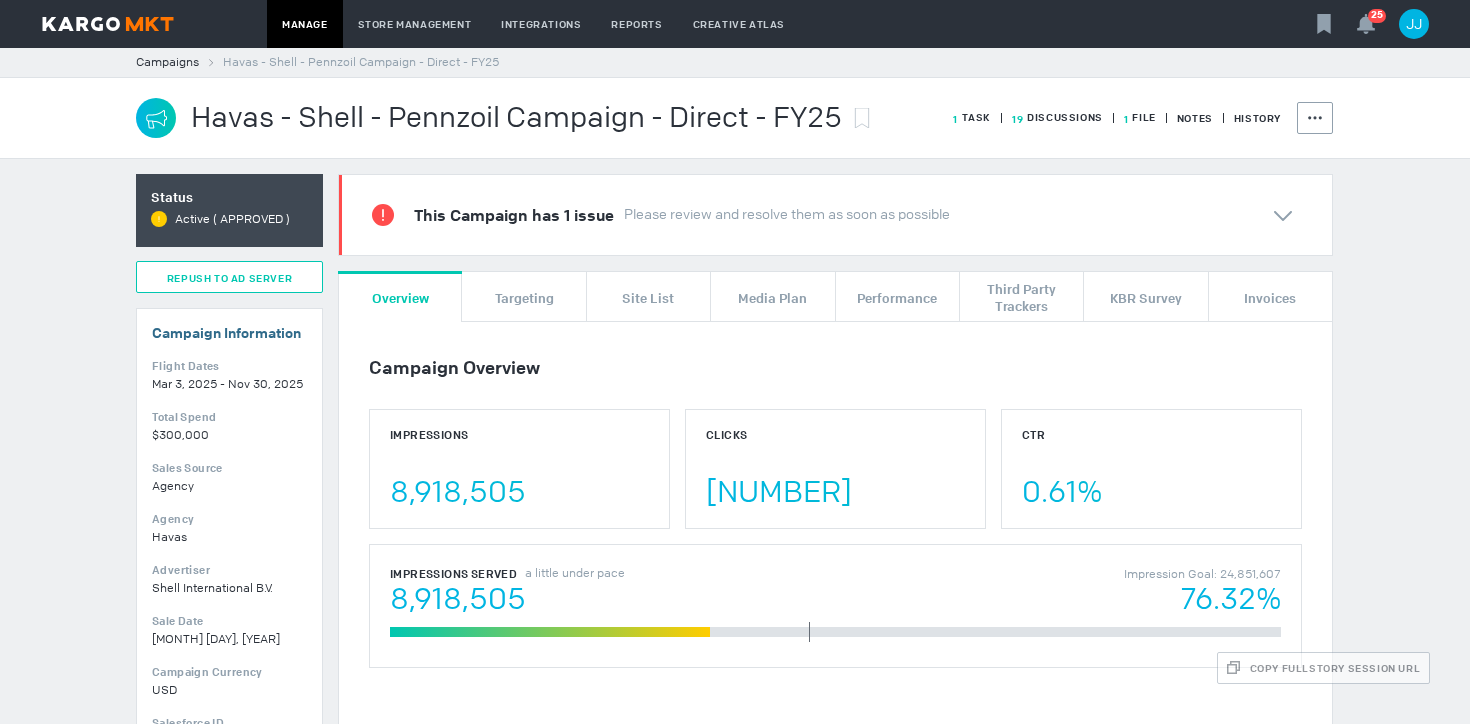click on "Repush to Ad Server" at bounding box center [229, 277] 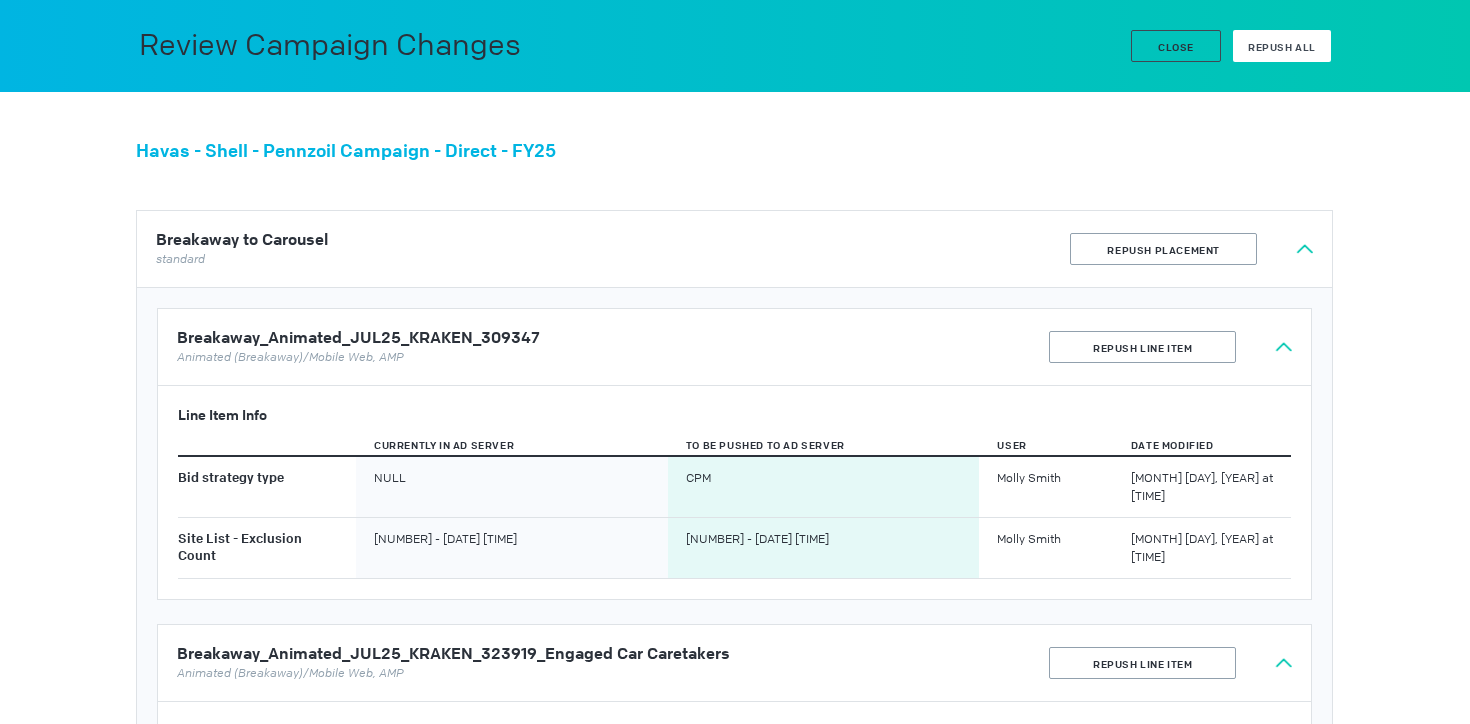 click on "Repush All" at bounding box center (1282, 47) 